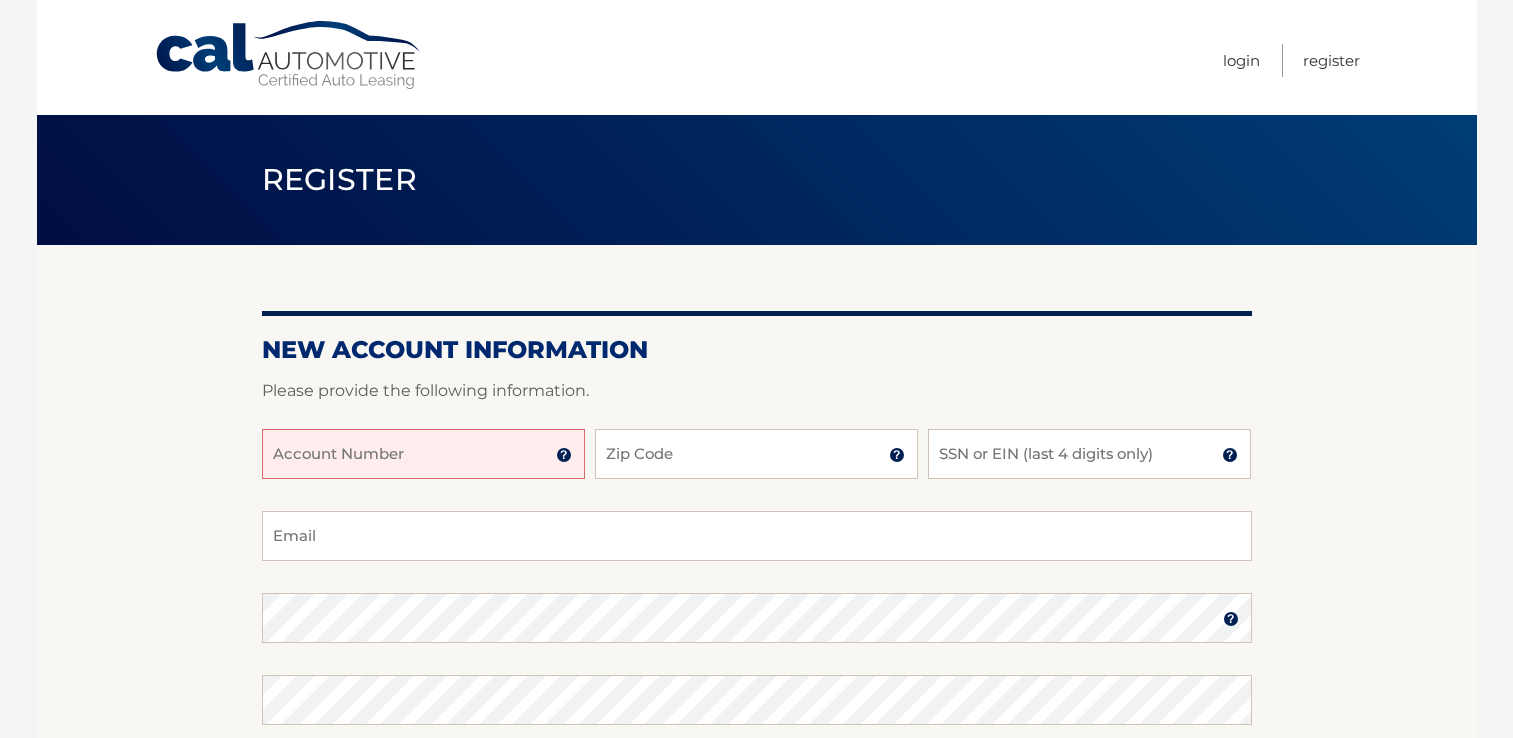 scroll, scrollTop: 0, scrollLeft: 0, axis: both 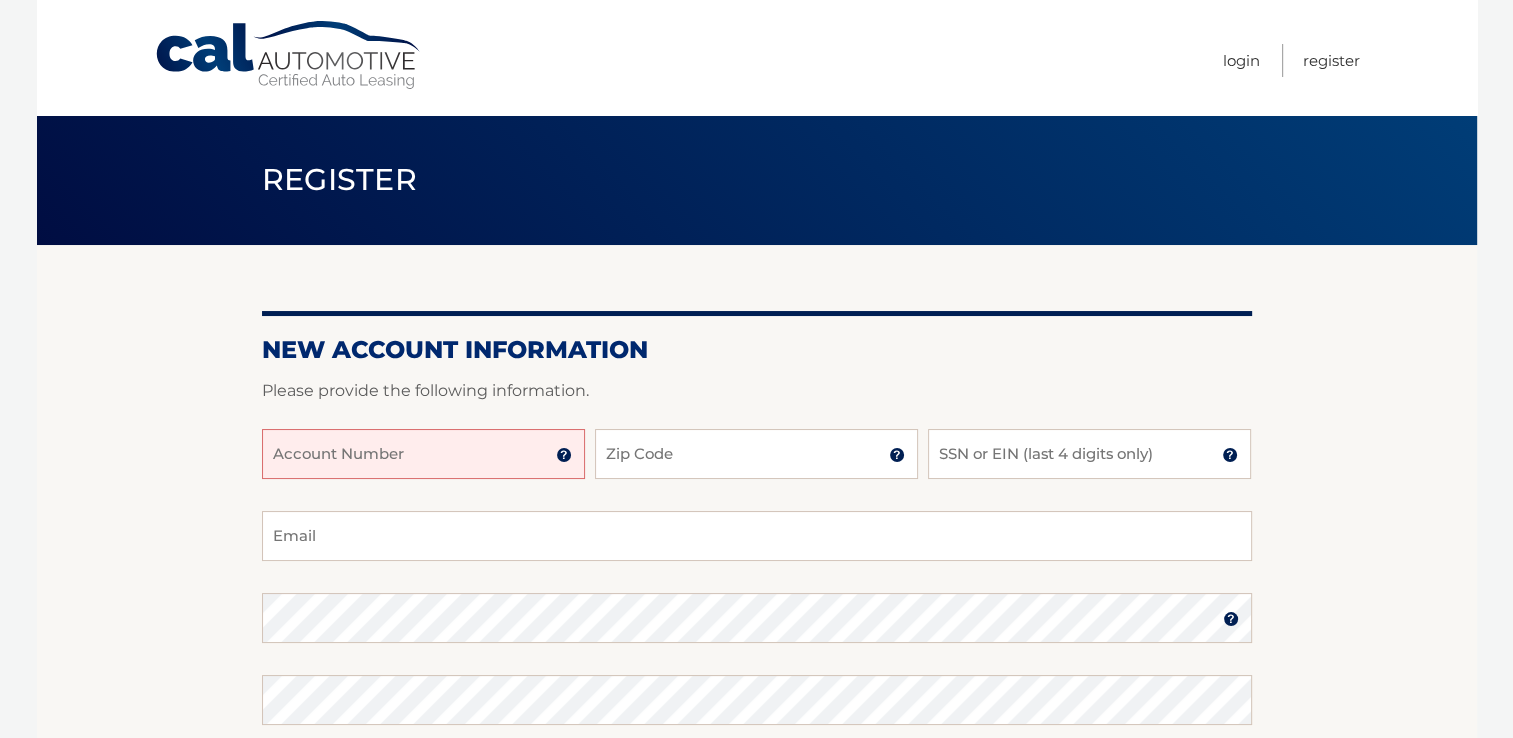 click on "Account Number" at bounding box center (423, 454) 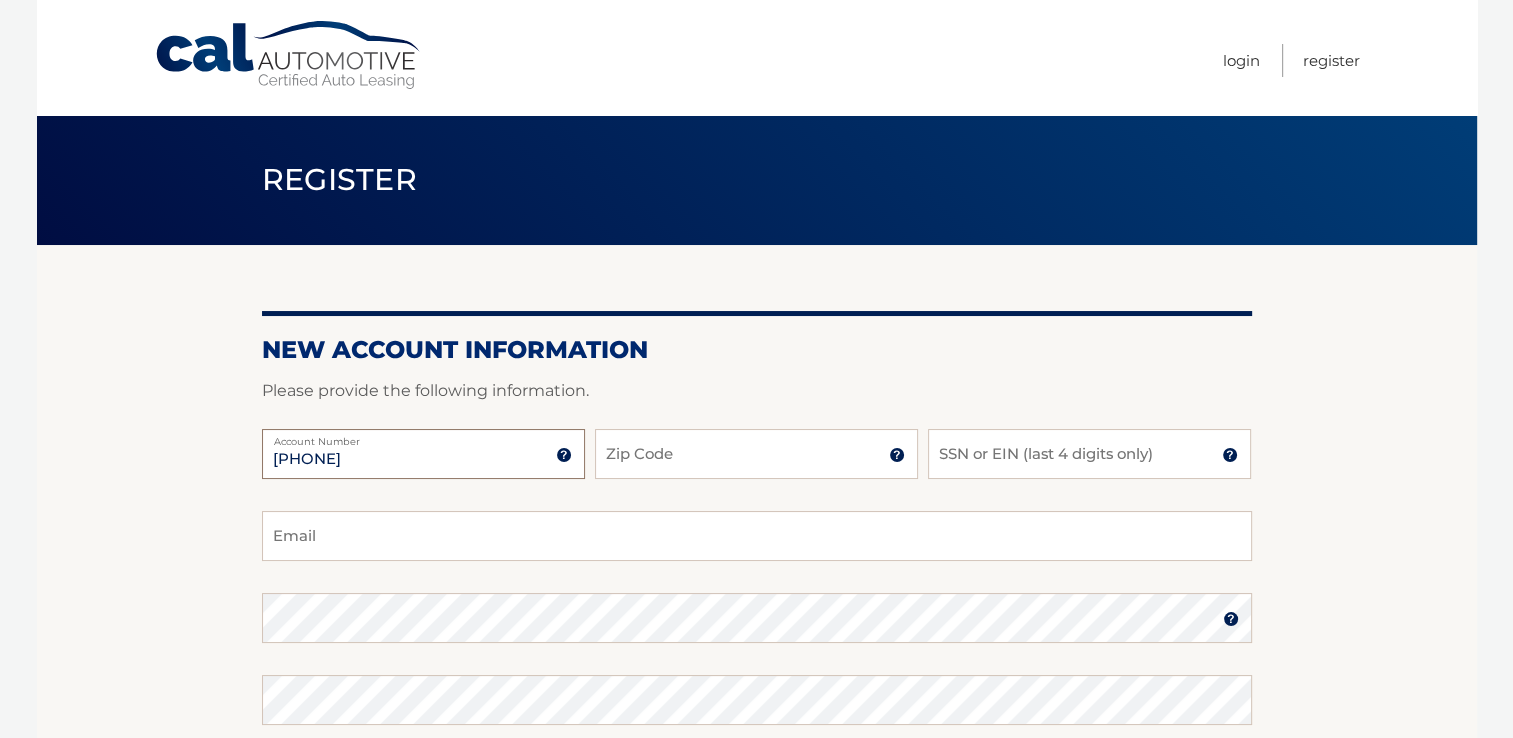 type on "[PHONE]" 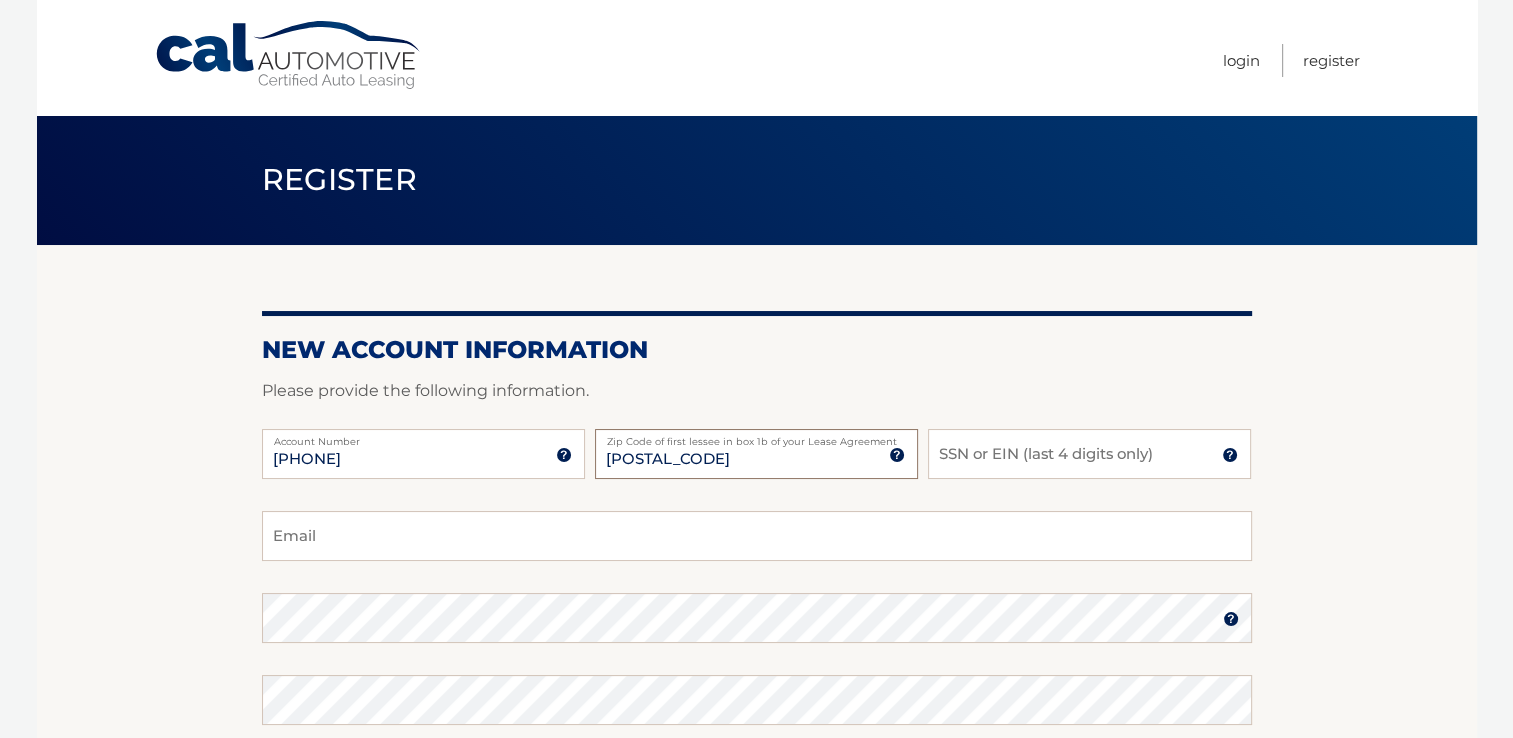 type on "11803" 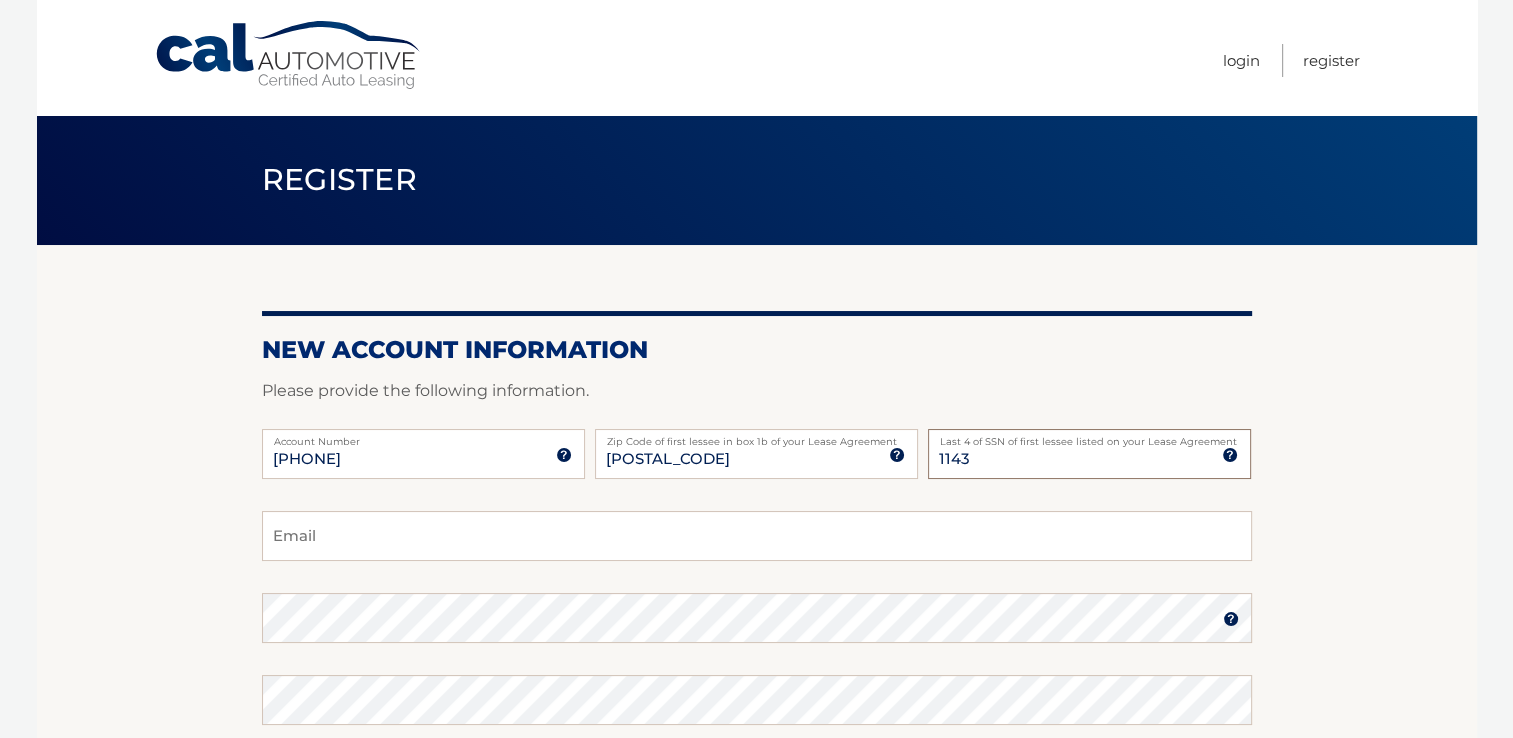 type on "1143" 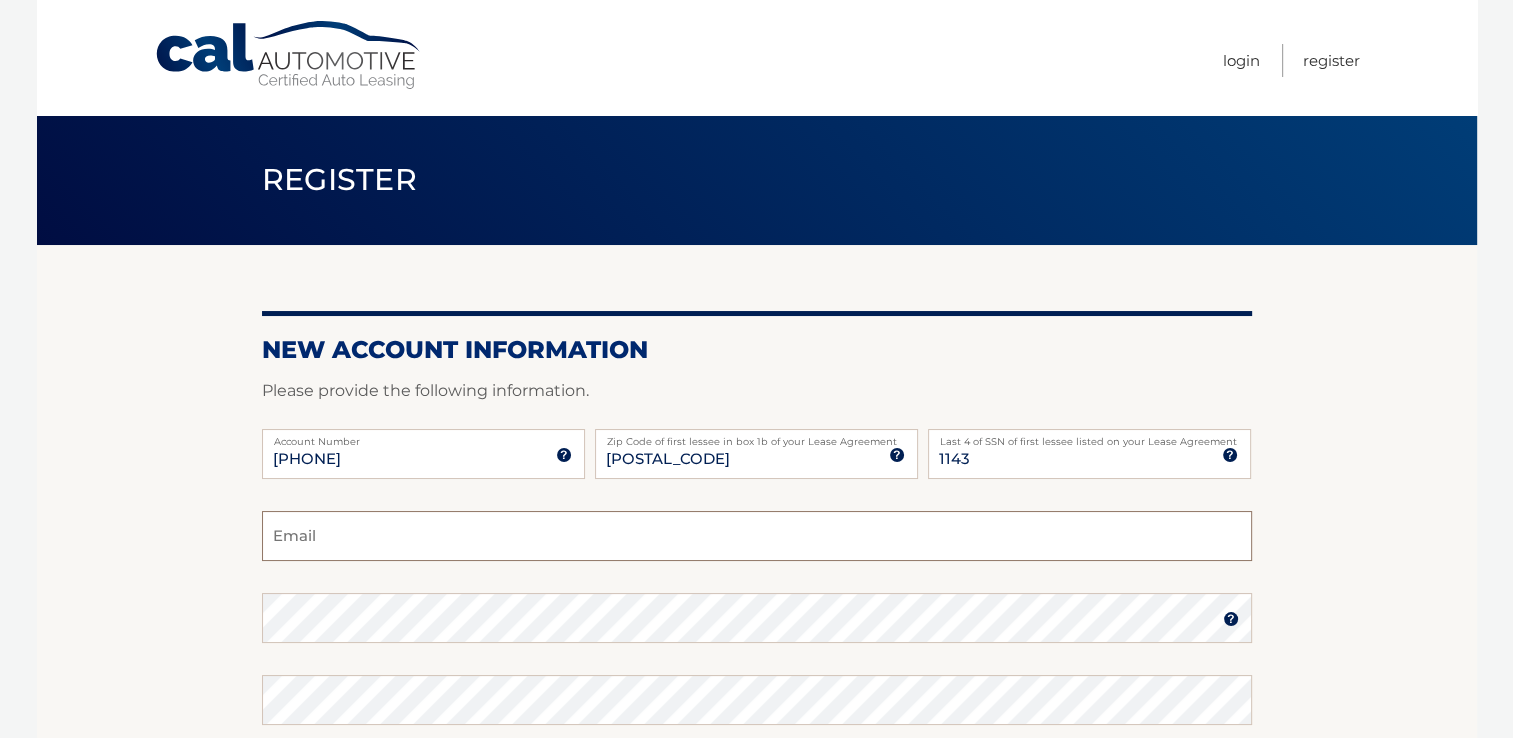 click on "Email" at bounding box center (757, 536) 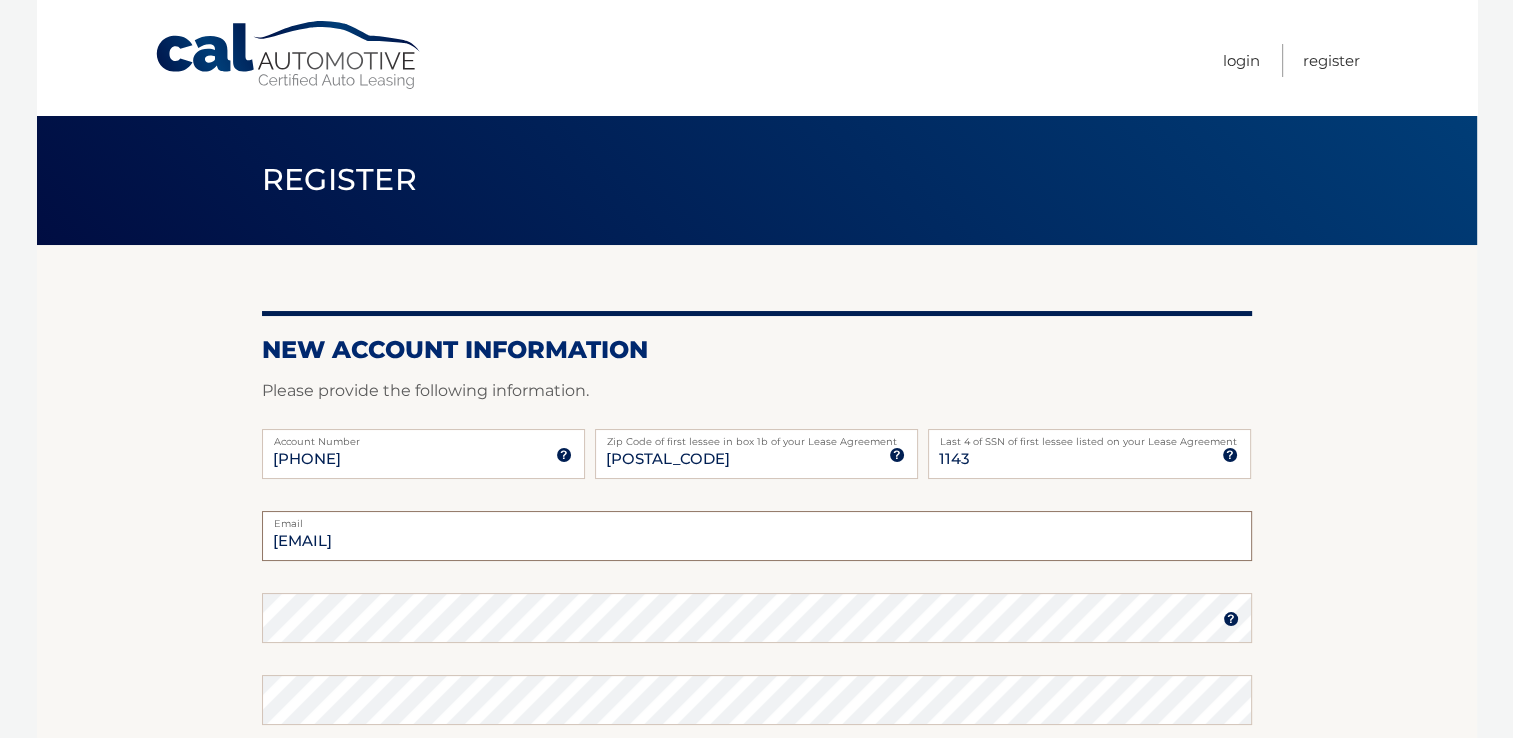 type on "lancebeitler@gmail.com" 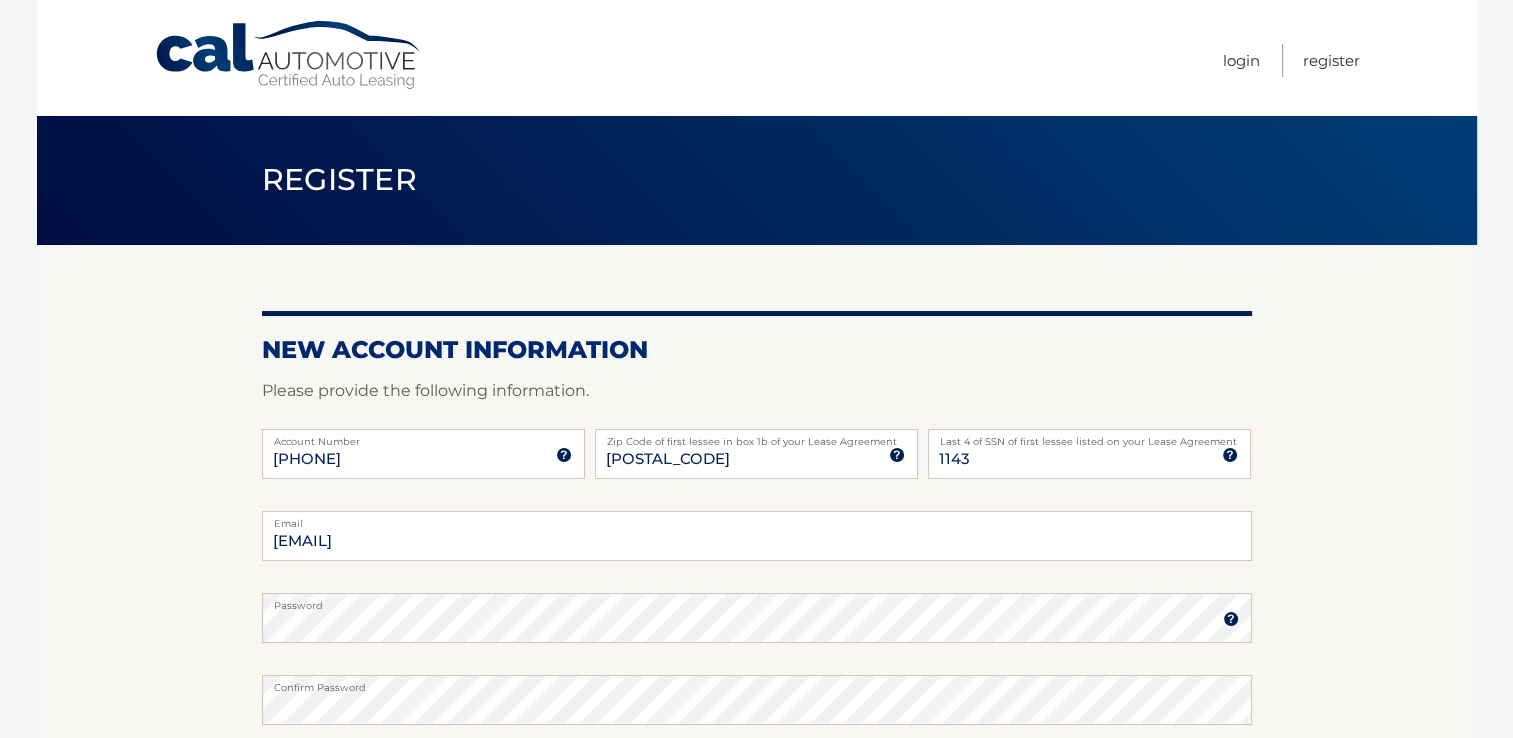 drag, startPoint x: 1522, startPoint y: 434, endPoint x: 1434, endPoint y: 637, distance: 221.25325 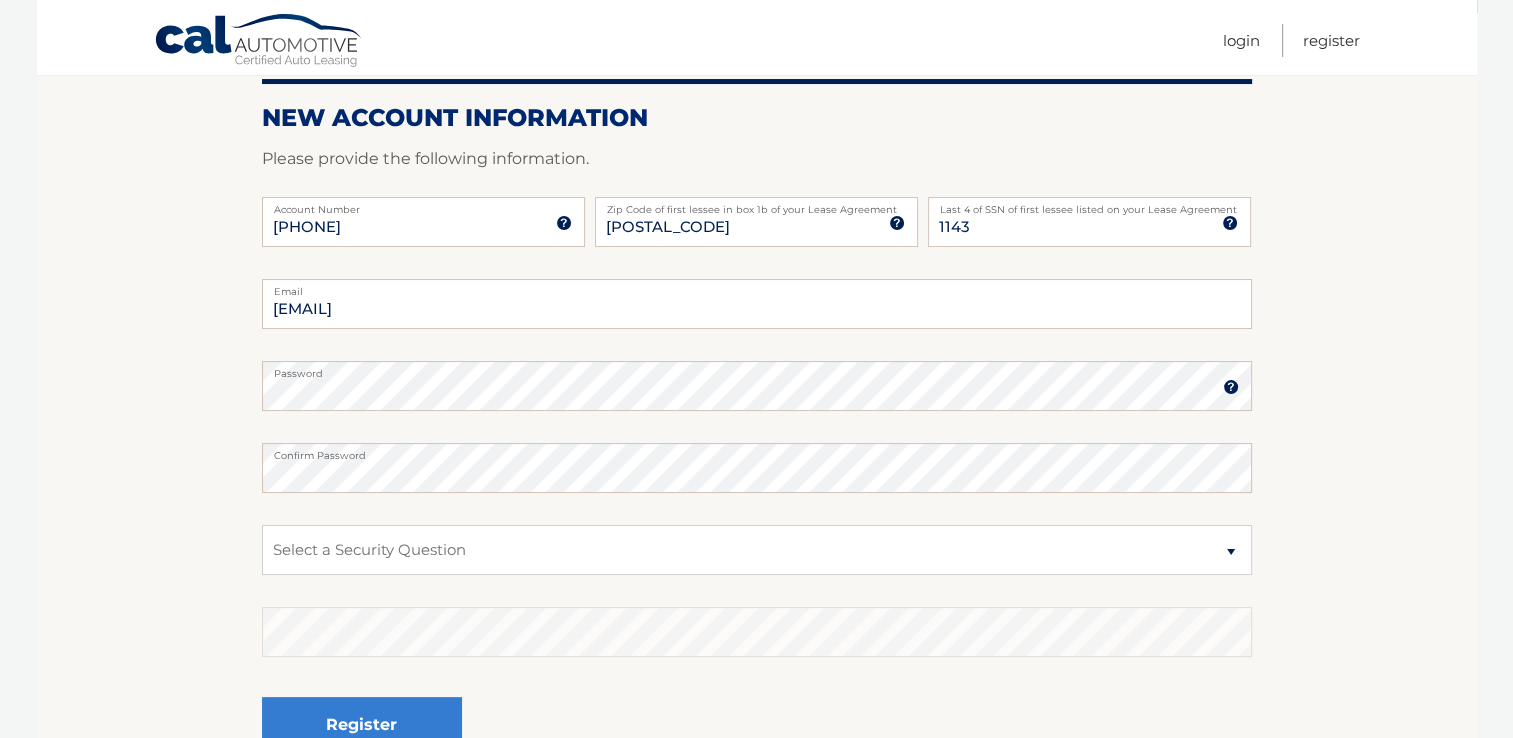 scroll, scrollTop: 249, scrollLeft: 0, axis: vertical 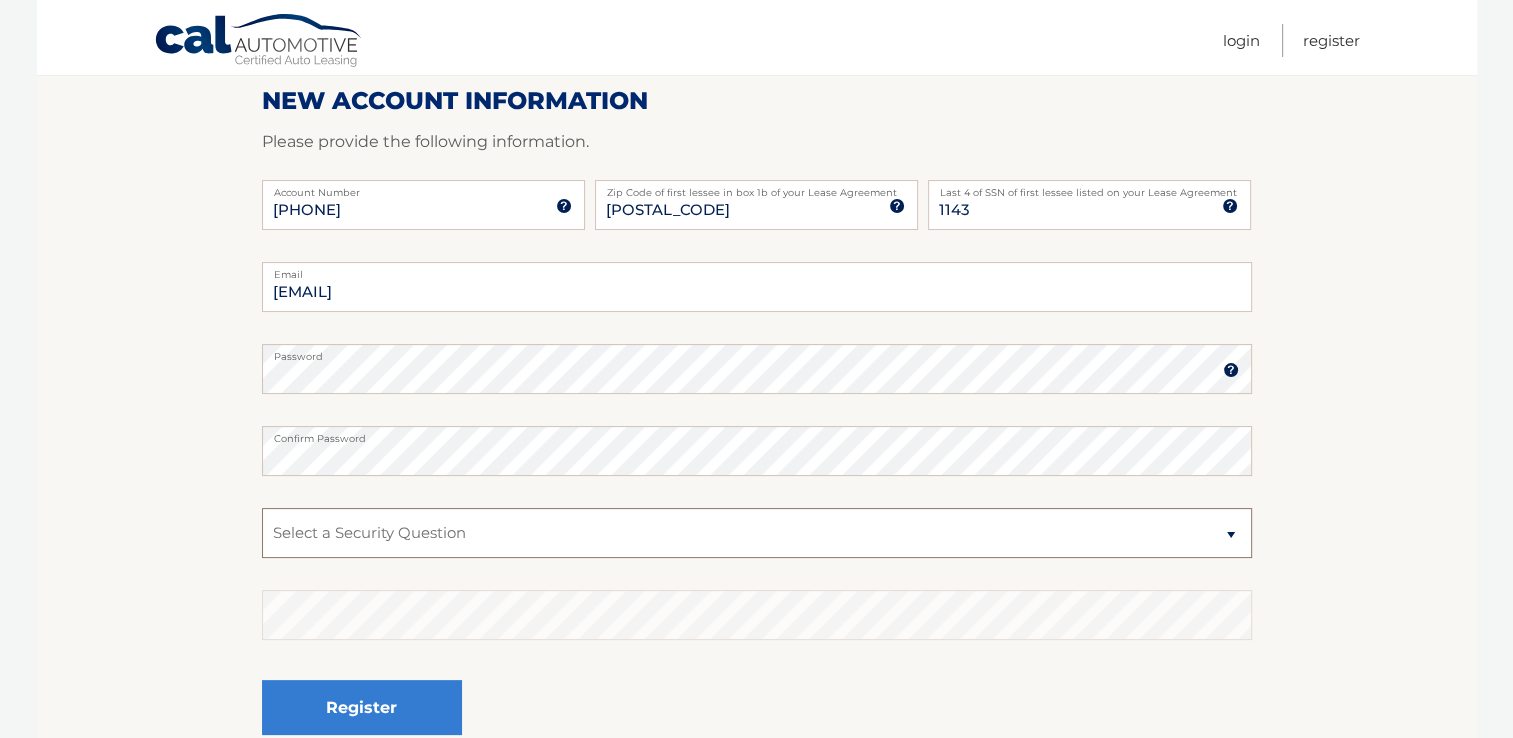 click on "Select a Security Question
What was the name of your elementary school?
What is your mother’s maiden name?
What street did you live on in the third grade?
In what city or town was your first job?
What was your childhood phone number including area code? (e.g., 000-000-0000)" at bounding box center (757, 533) 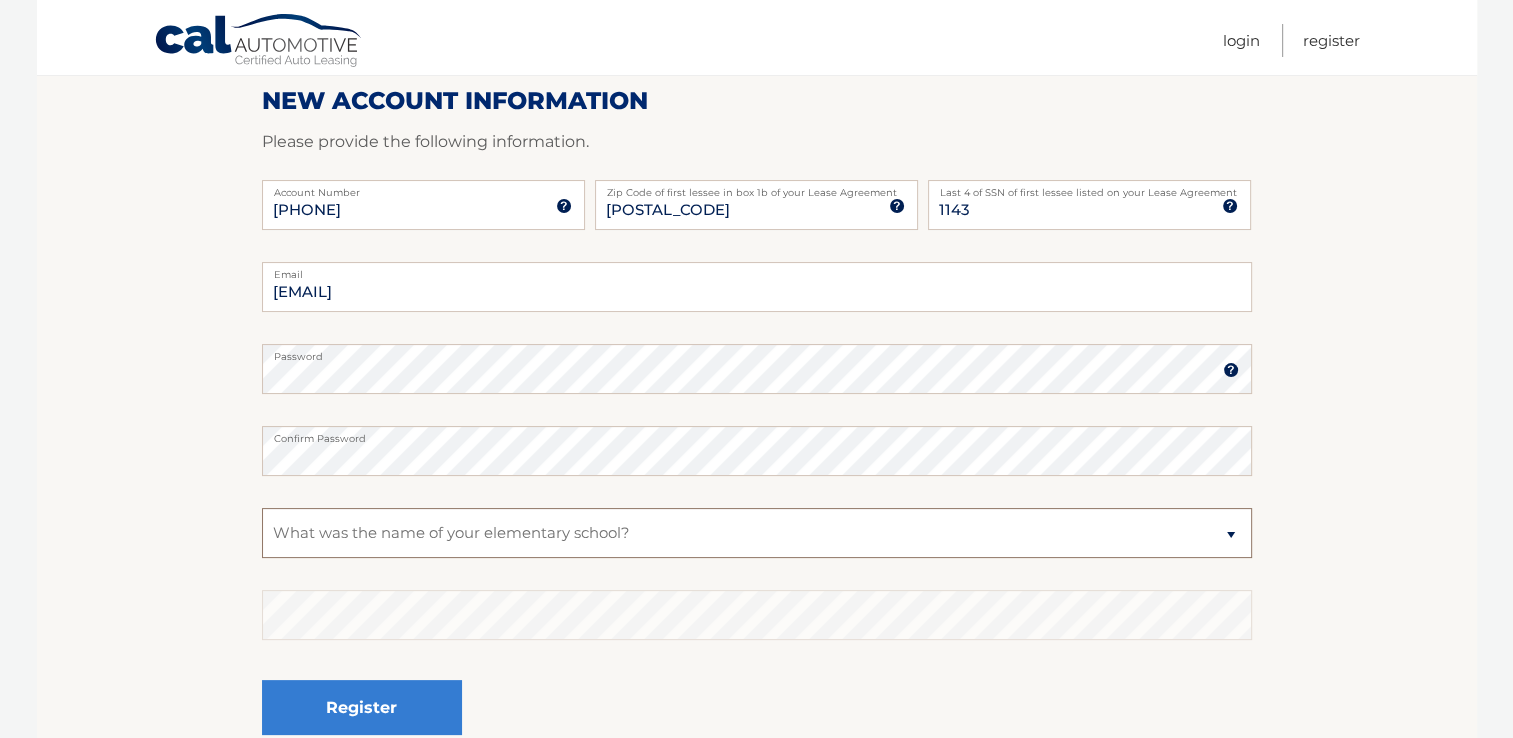 click on "Select a Security Question
What was the name of your elementary school?
What is your mother’s maiden name?
What street did you live on in the third grade?
In what city or town was your first job?
What was your childhood phone number including area code? (e.g., 000-000-0000)" at bounding box center [757, 533] 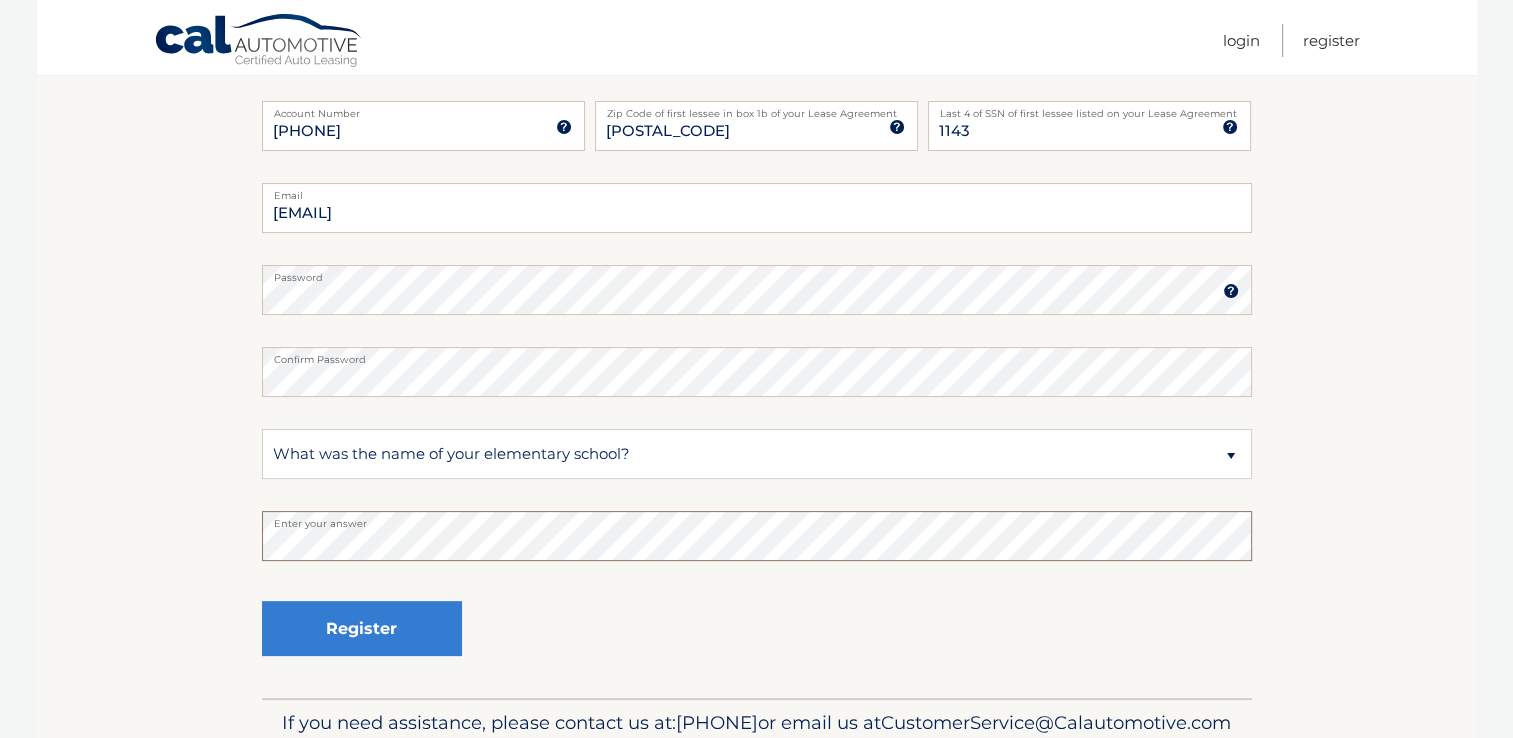 scroll, scrollTop: 330, scrollLeft: 0, axis: vertical 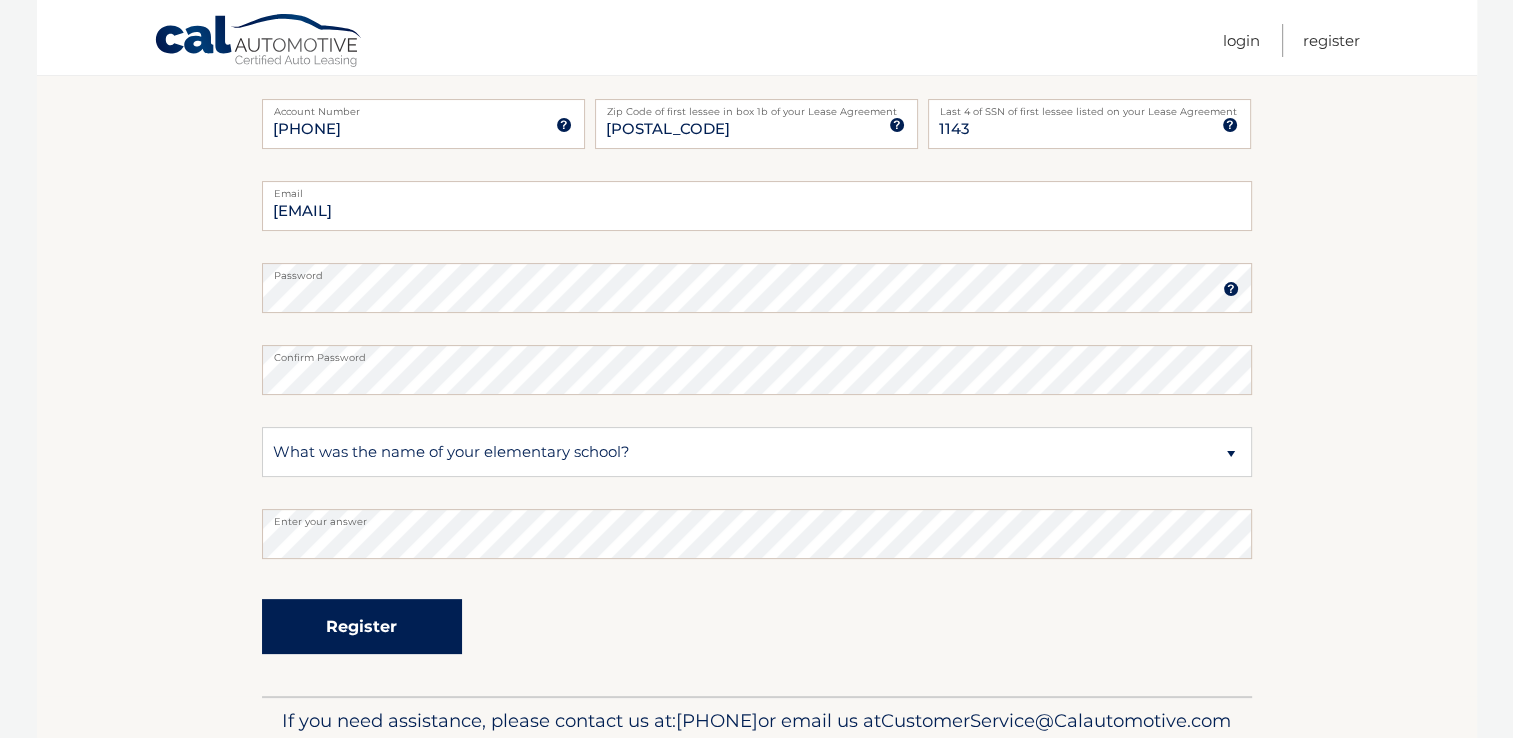 click on "Register" at bounding box center [362, 626] 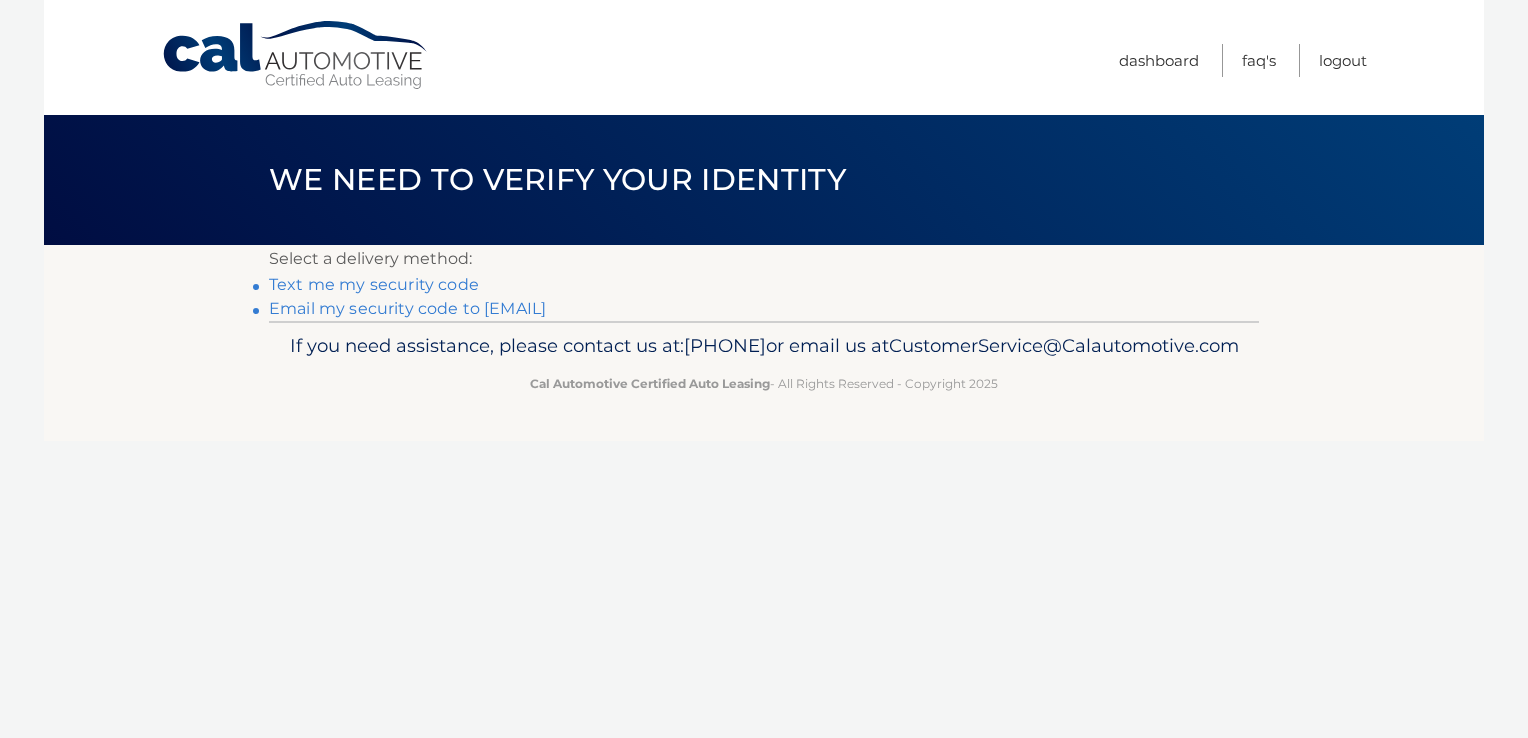 scroll, scrollTop: 0, scrollLeft: 0, axis: both 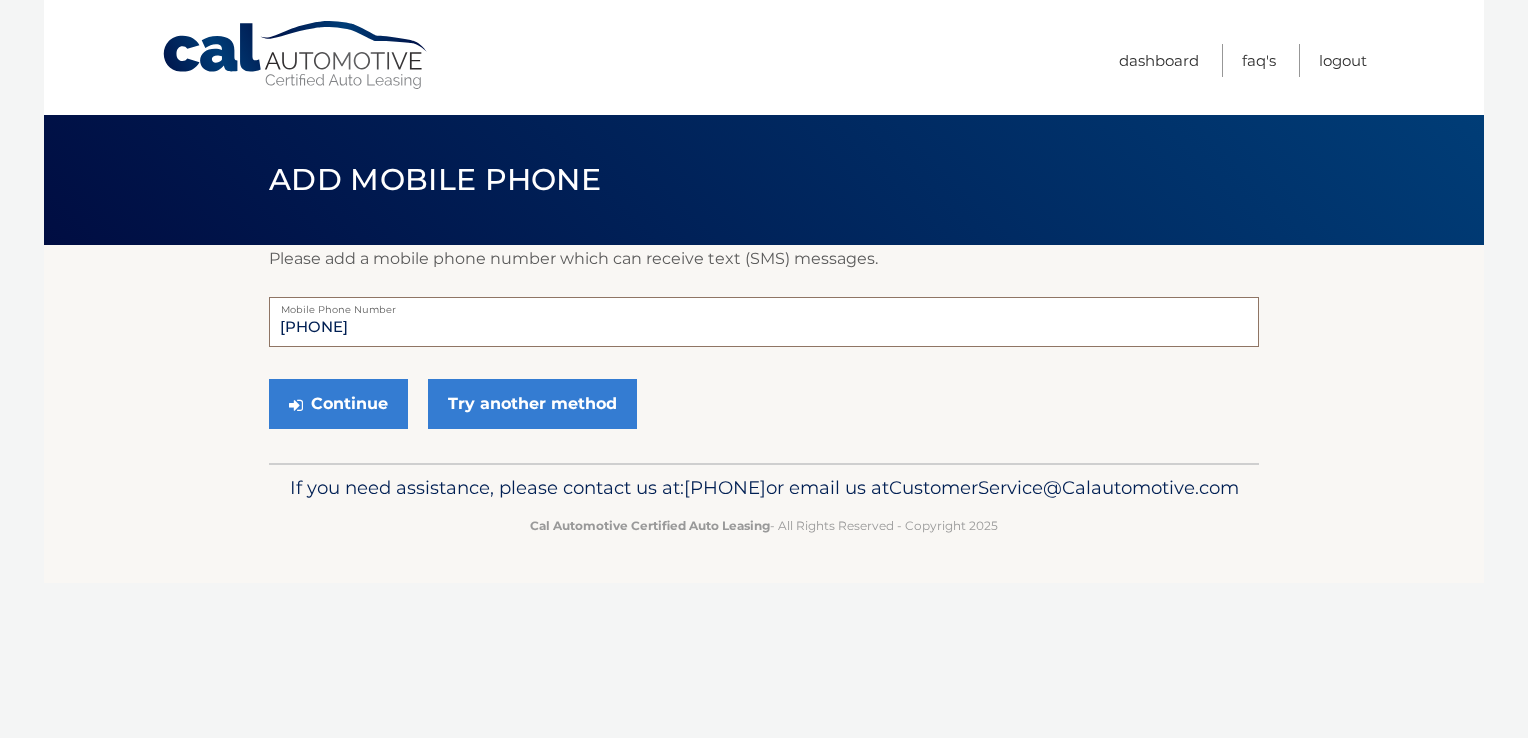 click on "[PHONE]" at bounding box center [764, 322] 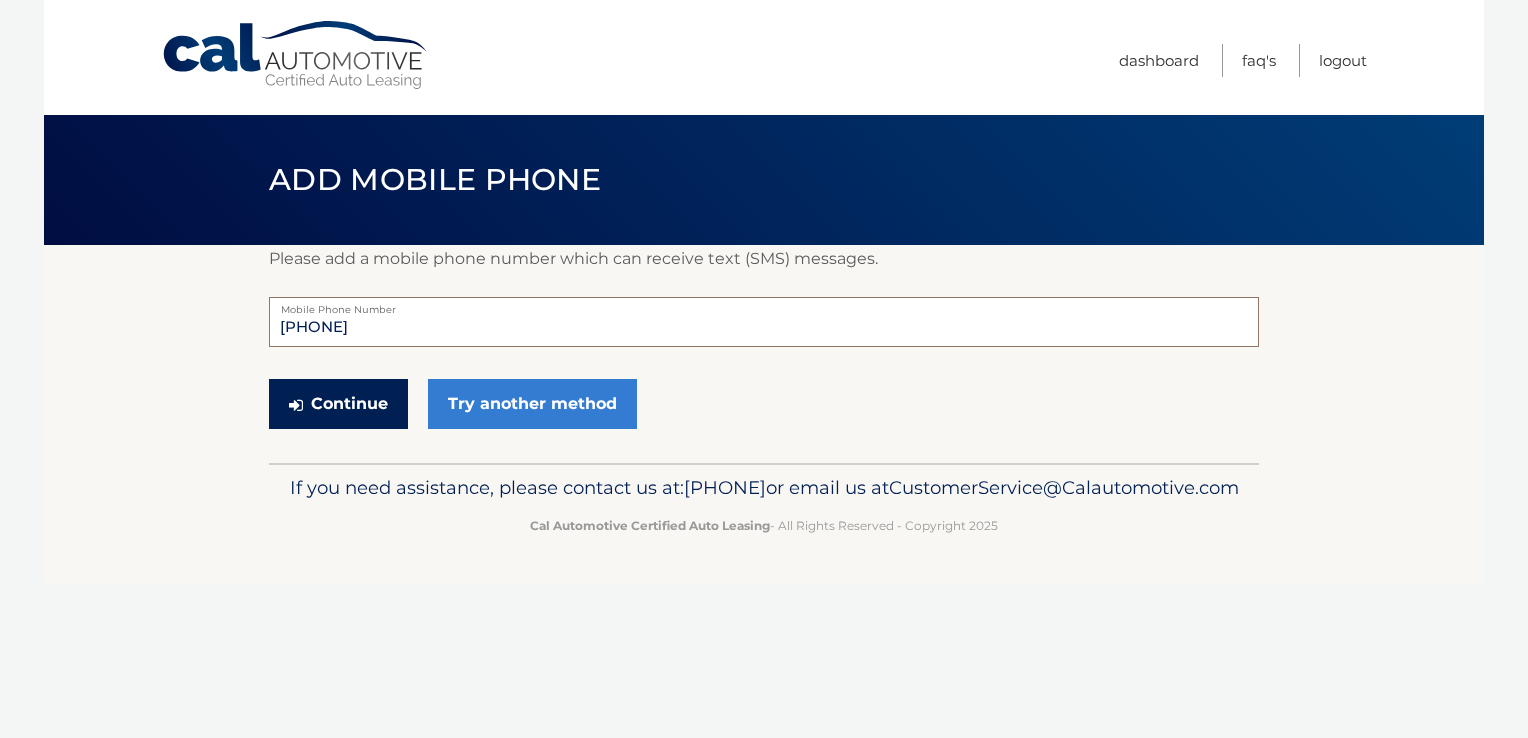 type on "5165820267" 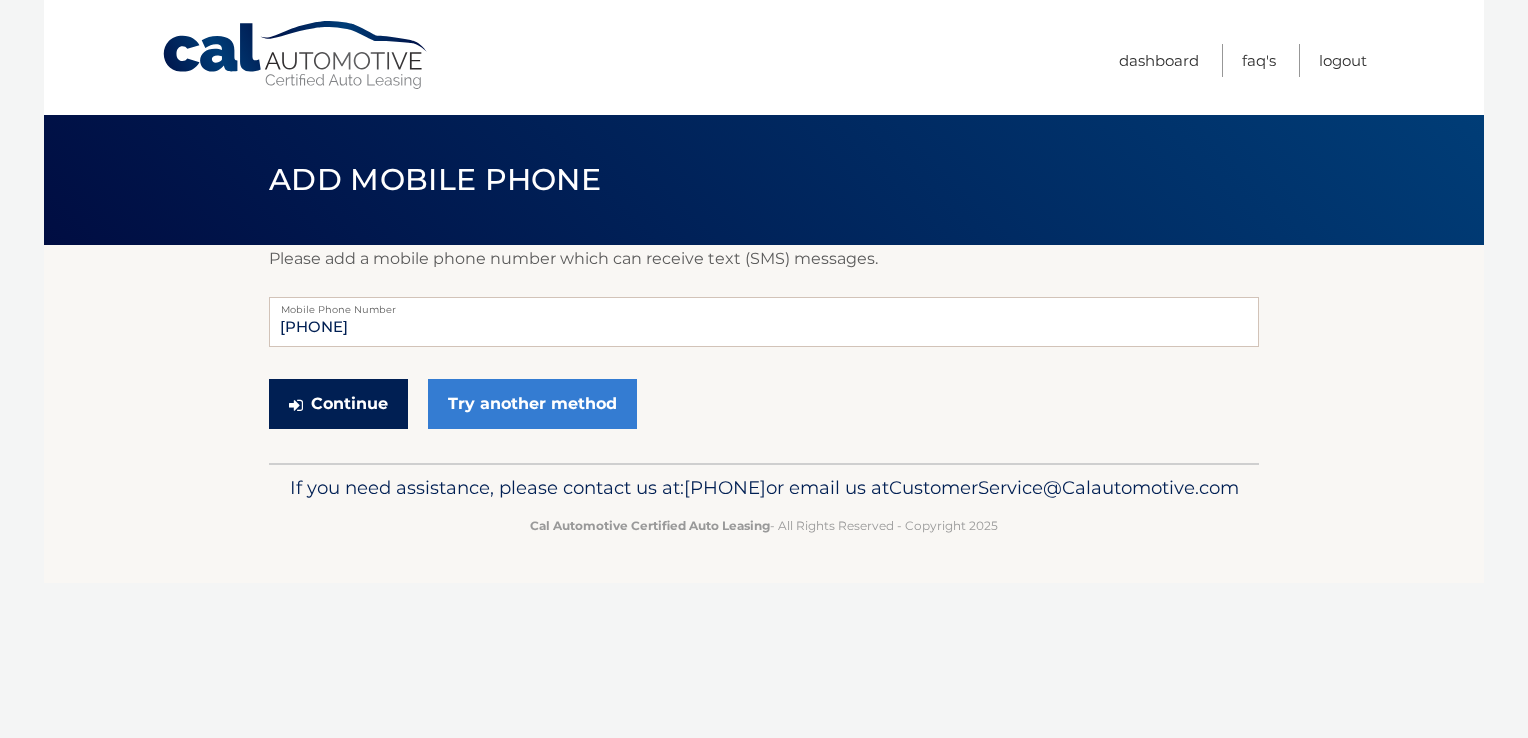 click on "Continue" at bounding box center [338, 404] 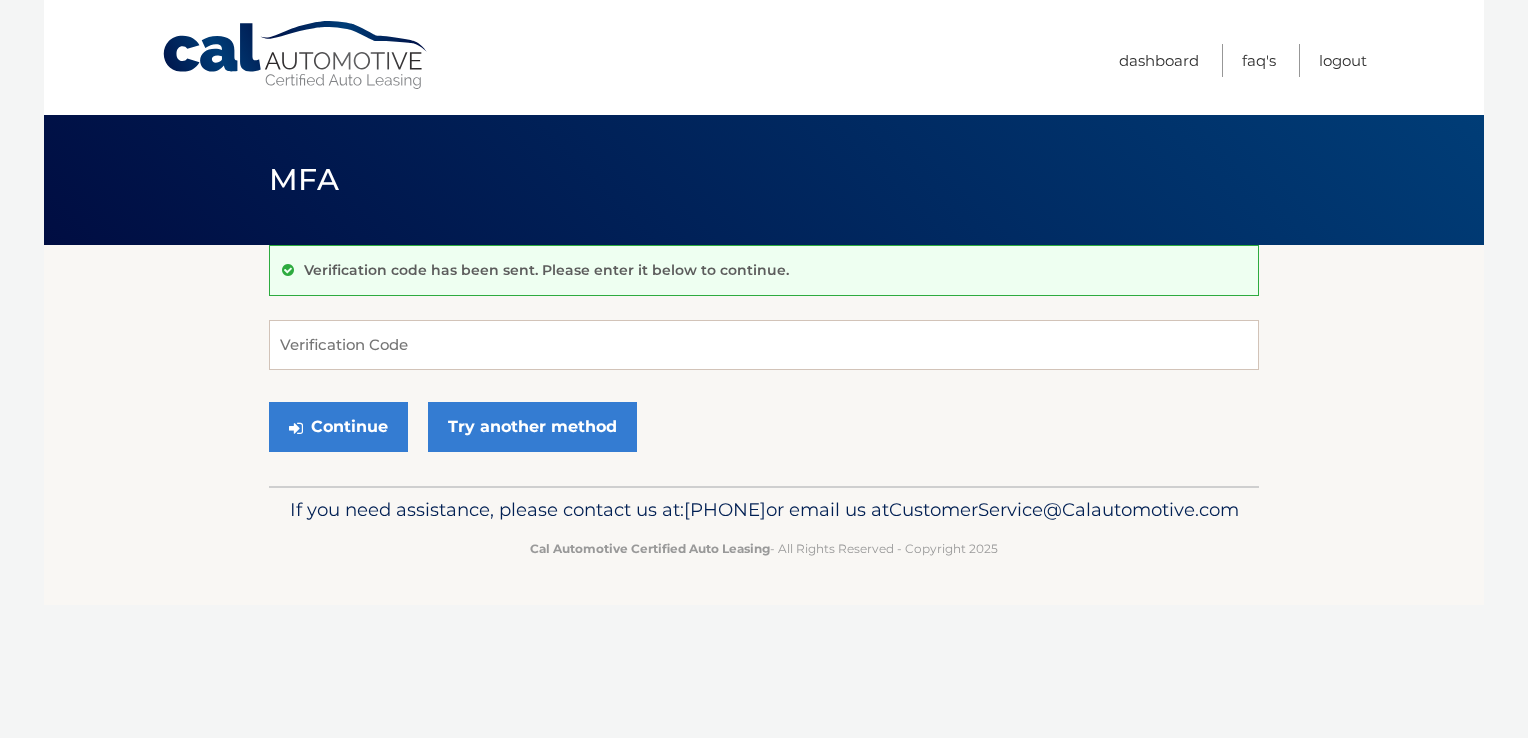 scroll, scrollTop: 0, scrollLeft: 0, axis: both 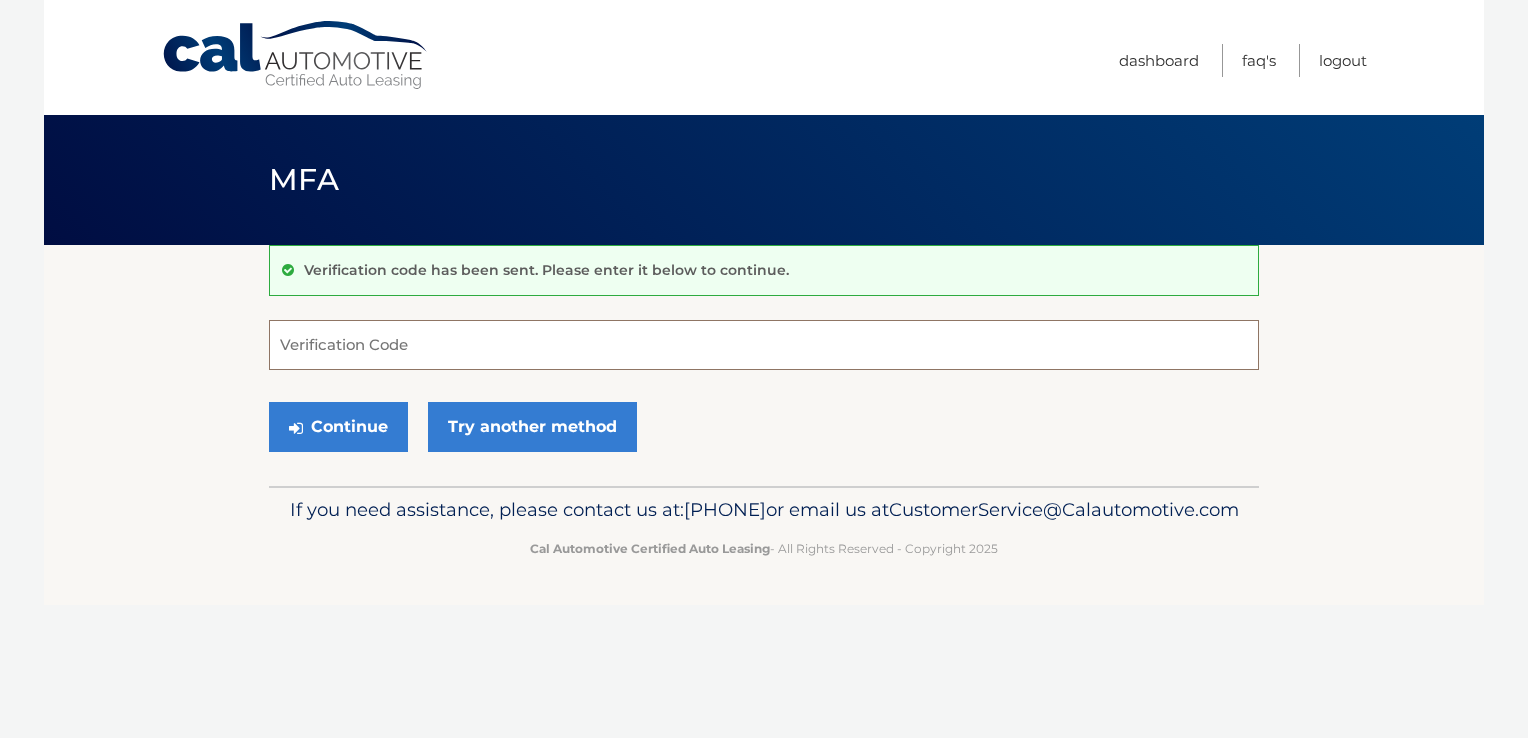 click on "Verification Code" at bounding box center (764, 345) 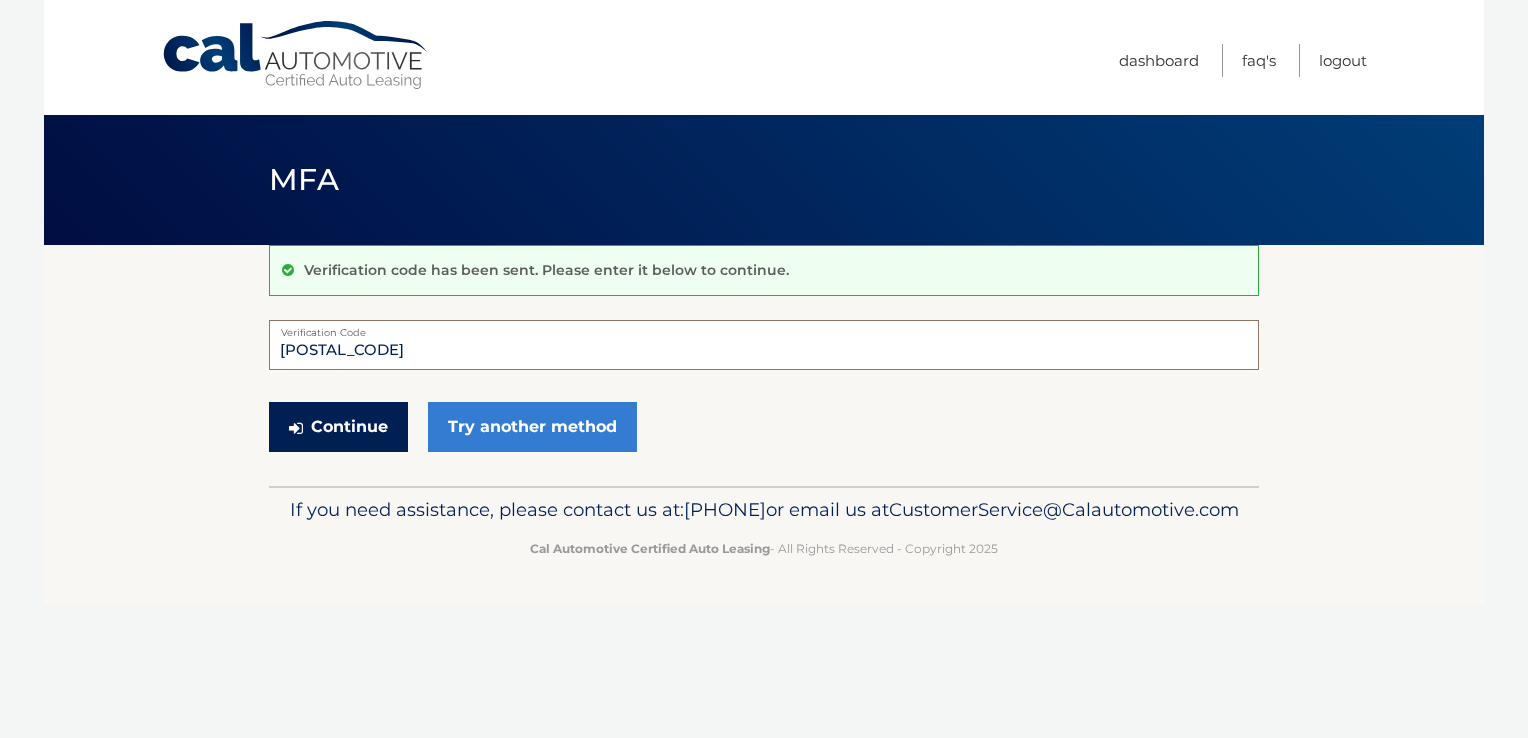 type on "088125" 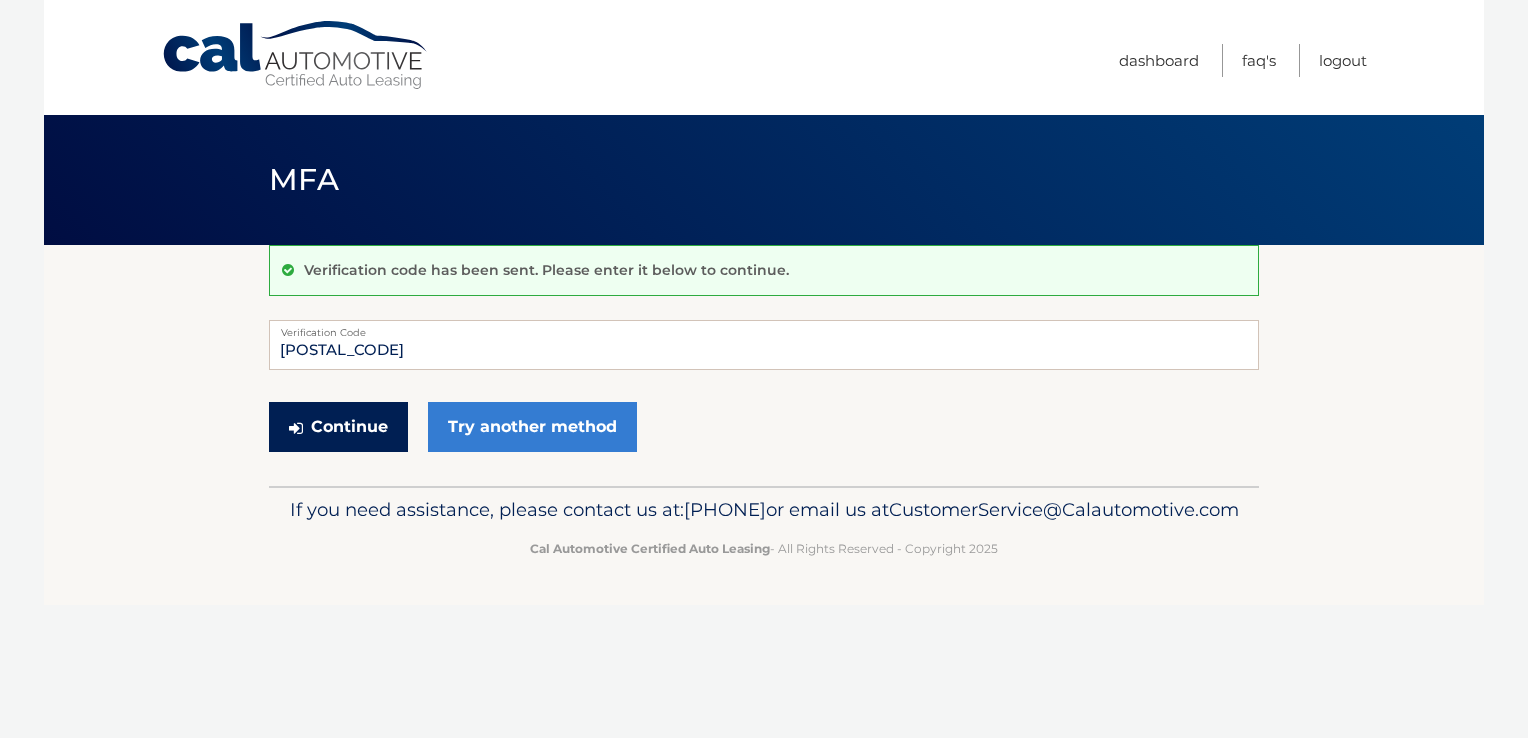 click on "Continue" at bounding box center (338, 427) 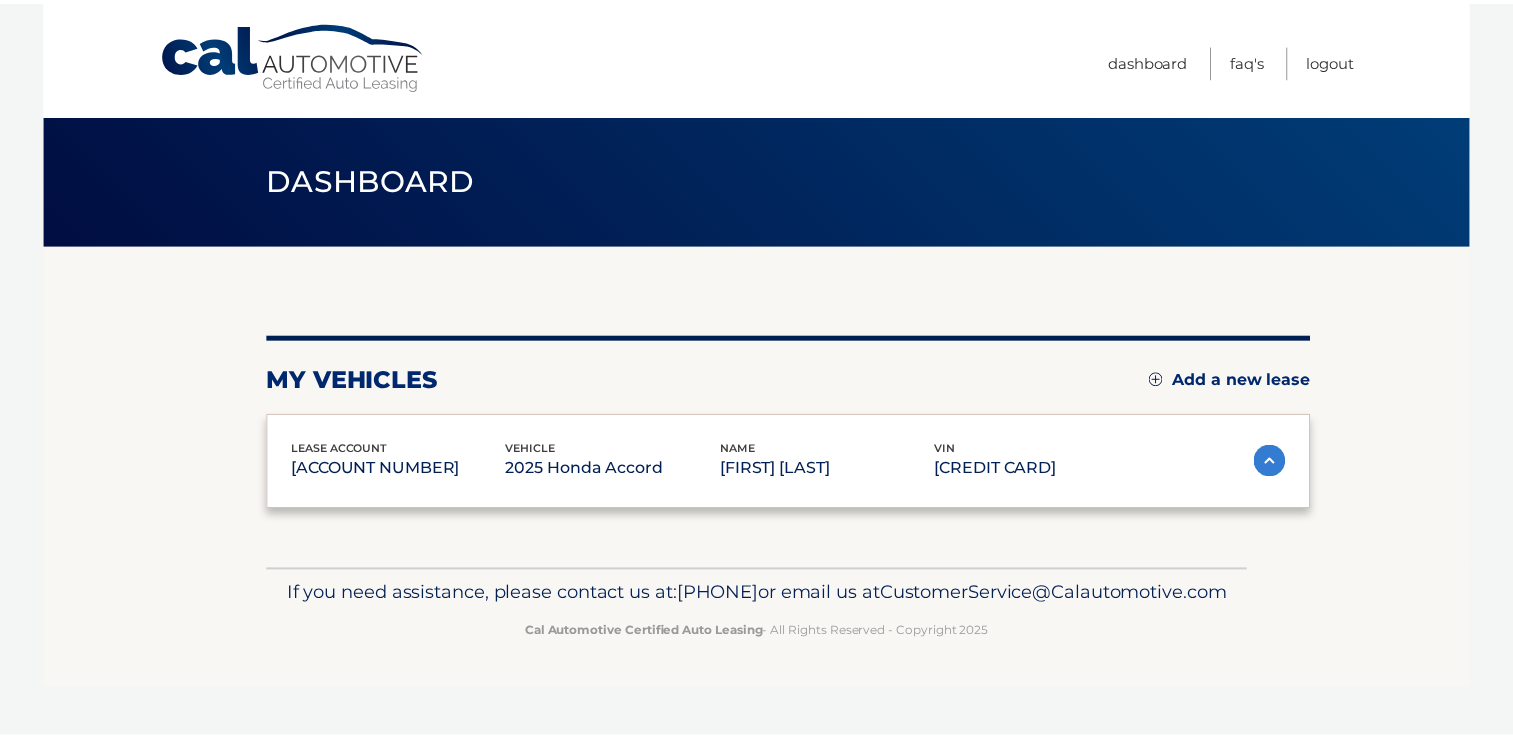 scroll, scrollTop: 0, scrollLeft: 0, axis: both 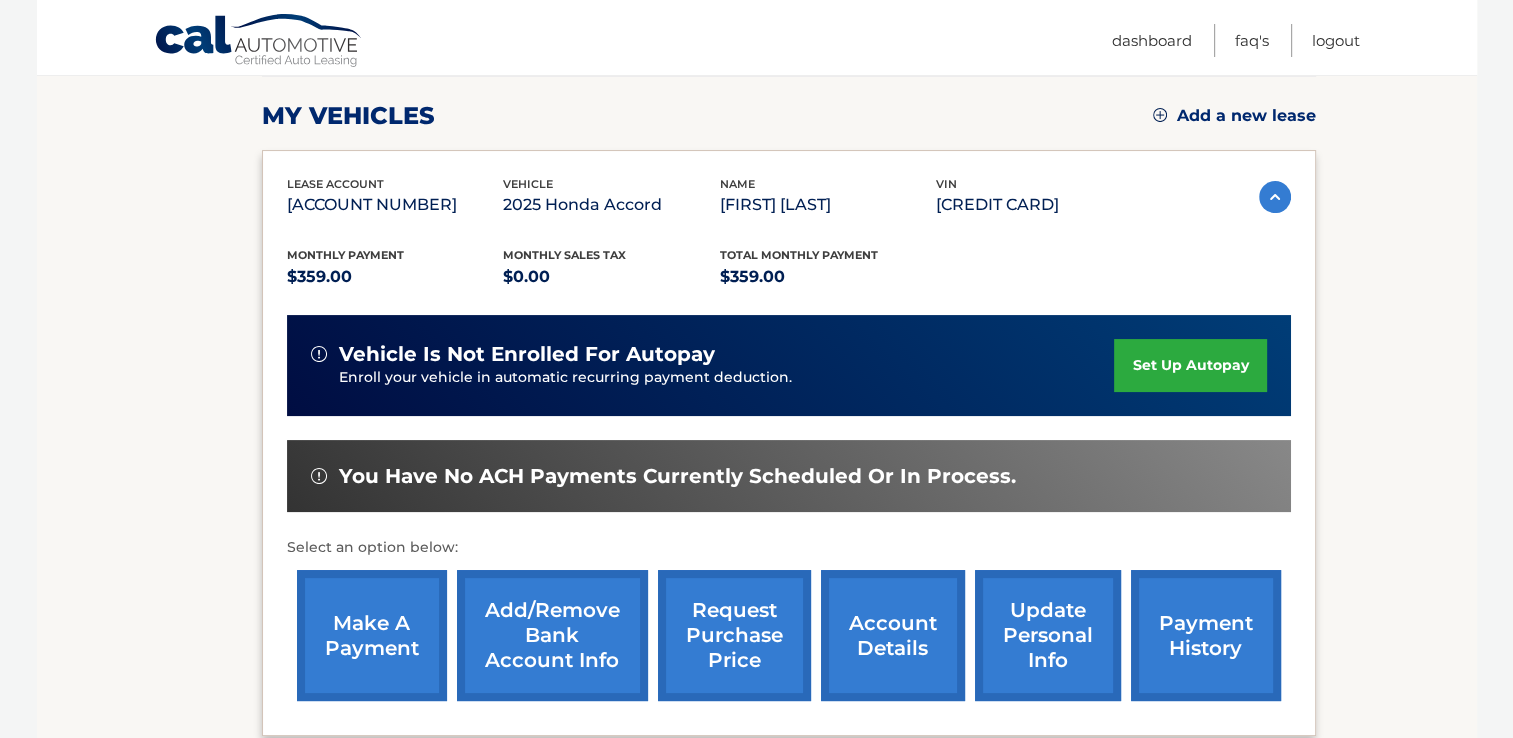 click on "set up autopay" at bounding box center (1190, 365) 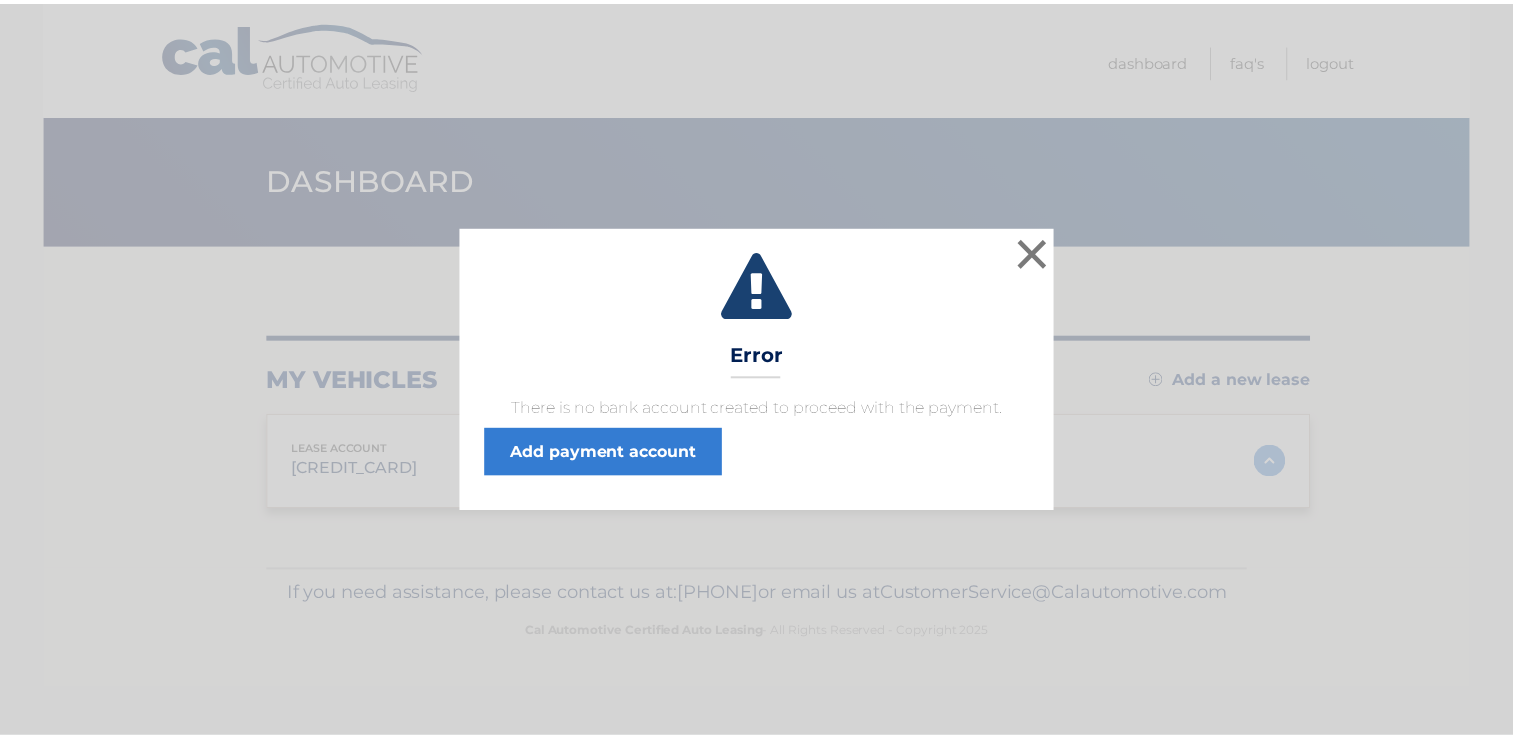 scroll, scrollTop: 0, scrollLeft: 0, axis: both 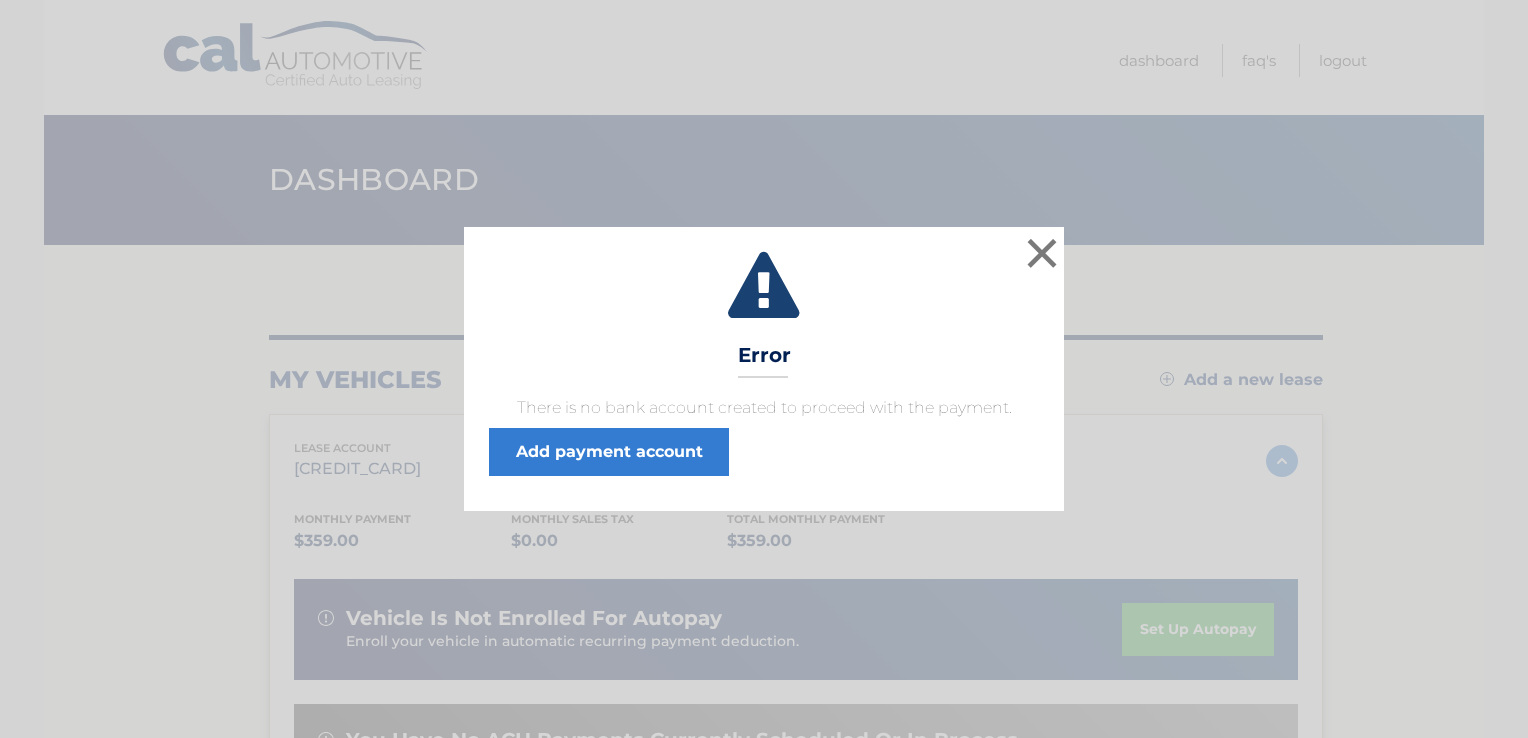 drag, startPoint x: 644, startPoint y: 455, endPoint x: 1455, endPoint y: 413, distance: 812.0868 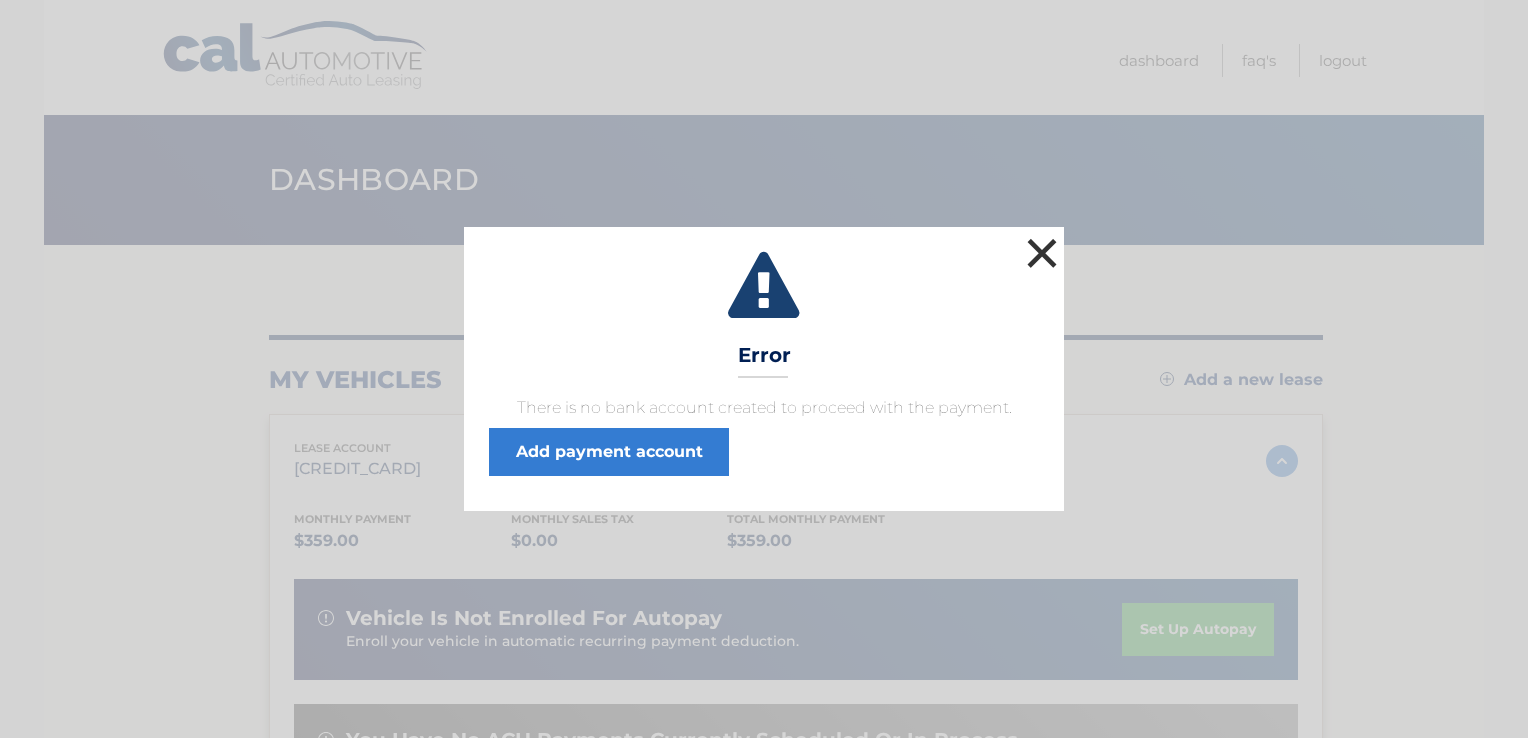 drag, startPoint x: 1455, startPoint y: 413, endPoint x: 1044, endPoint y: 264, distance: 437.17502 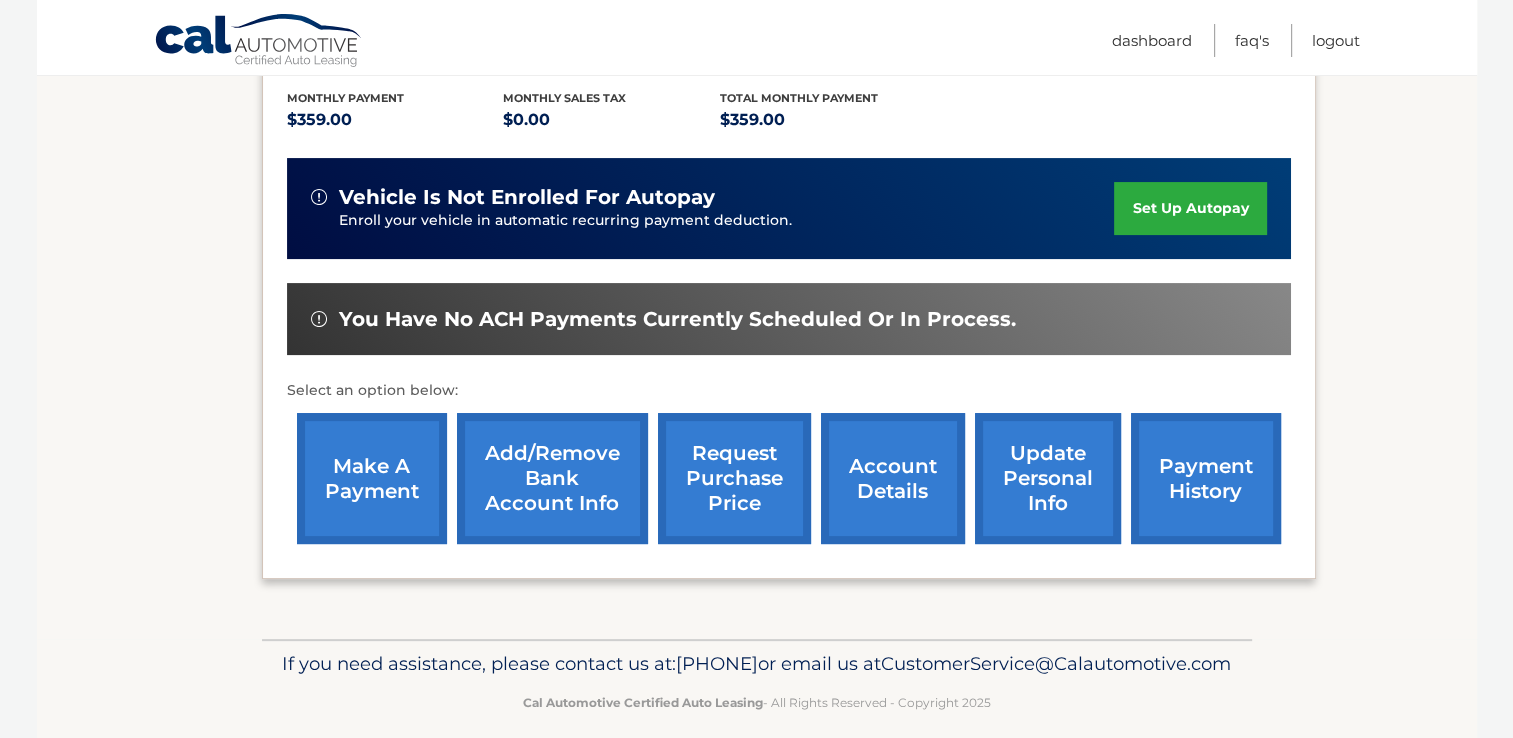 scroll, scrollTop: 471, scrollLeft: 0, axis: vertical 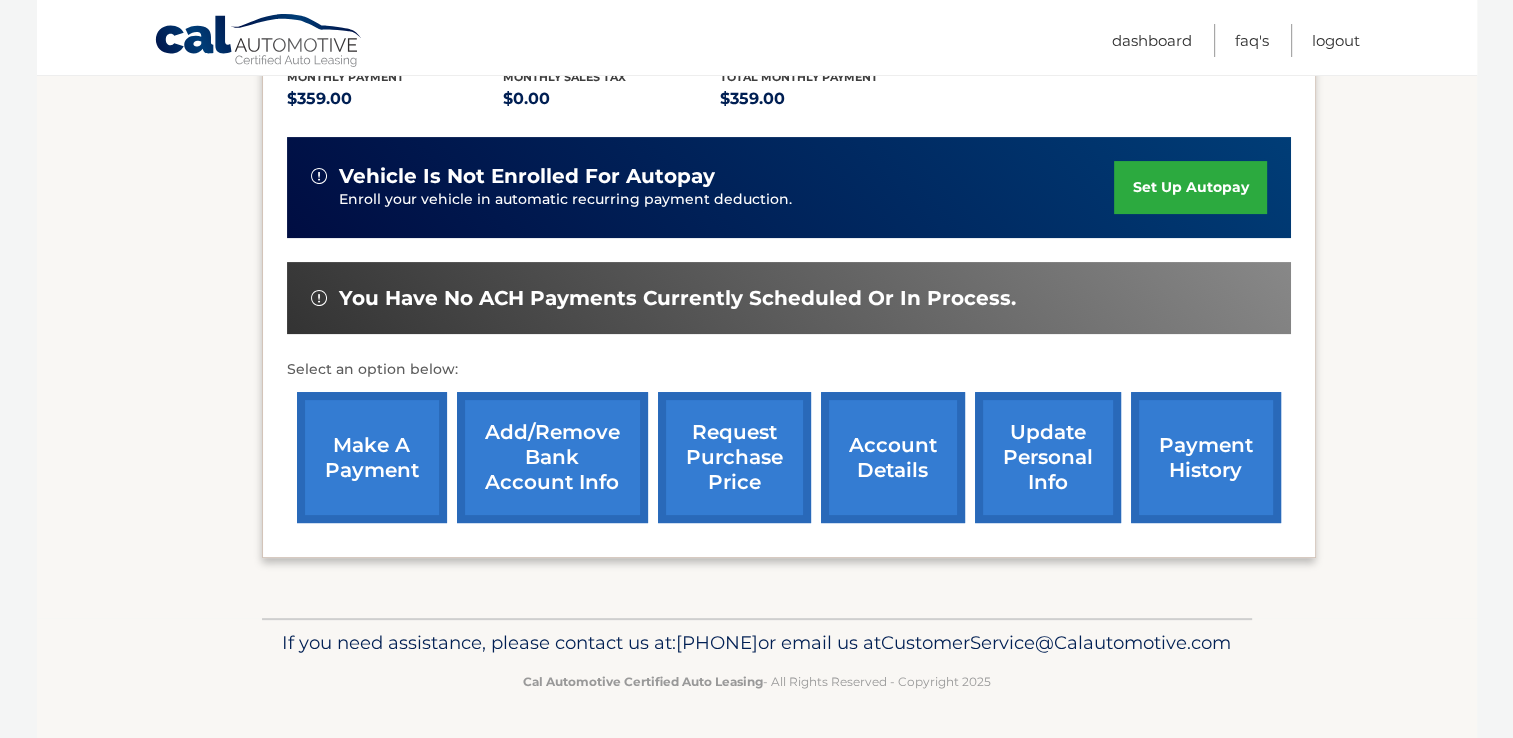 click on "Add/Remove bank account info" at bounding box center (552, 457) 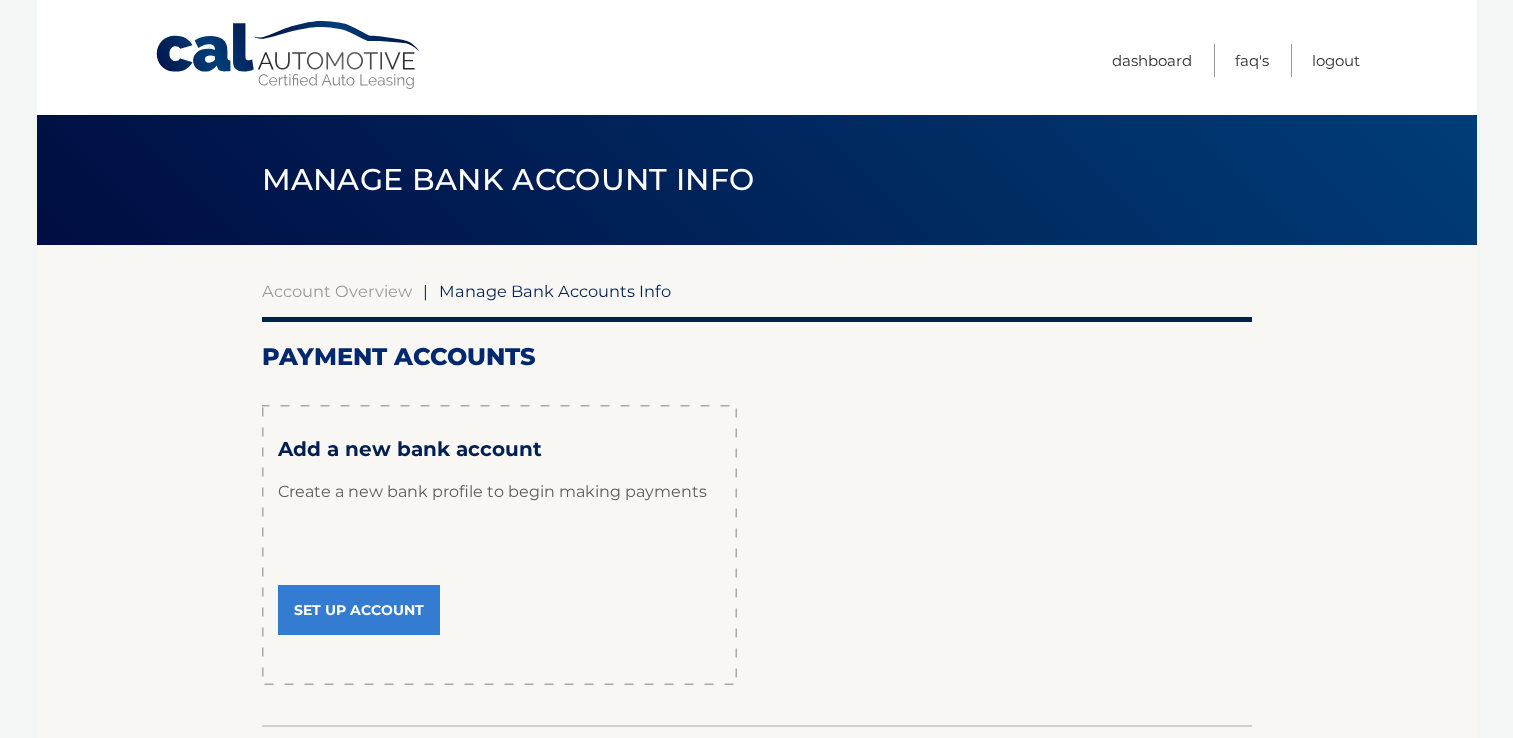 scroll, scrollTop: 0, scrollLeft: 0, axis: both 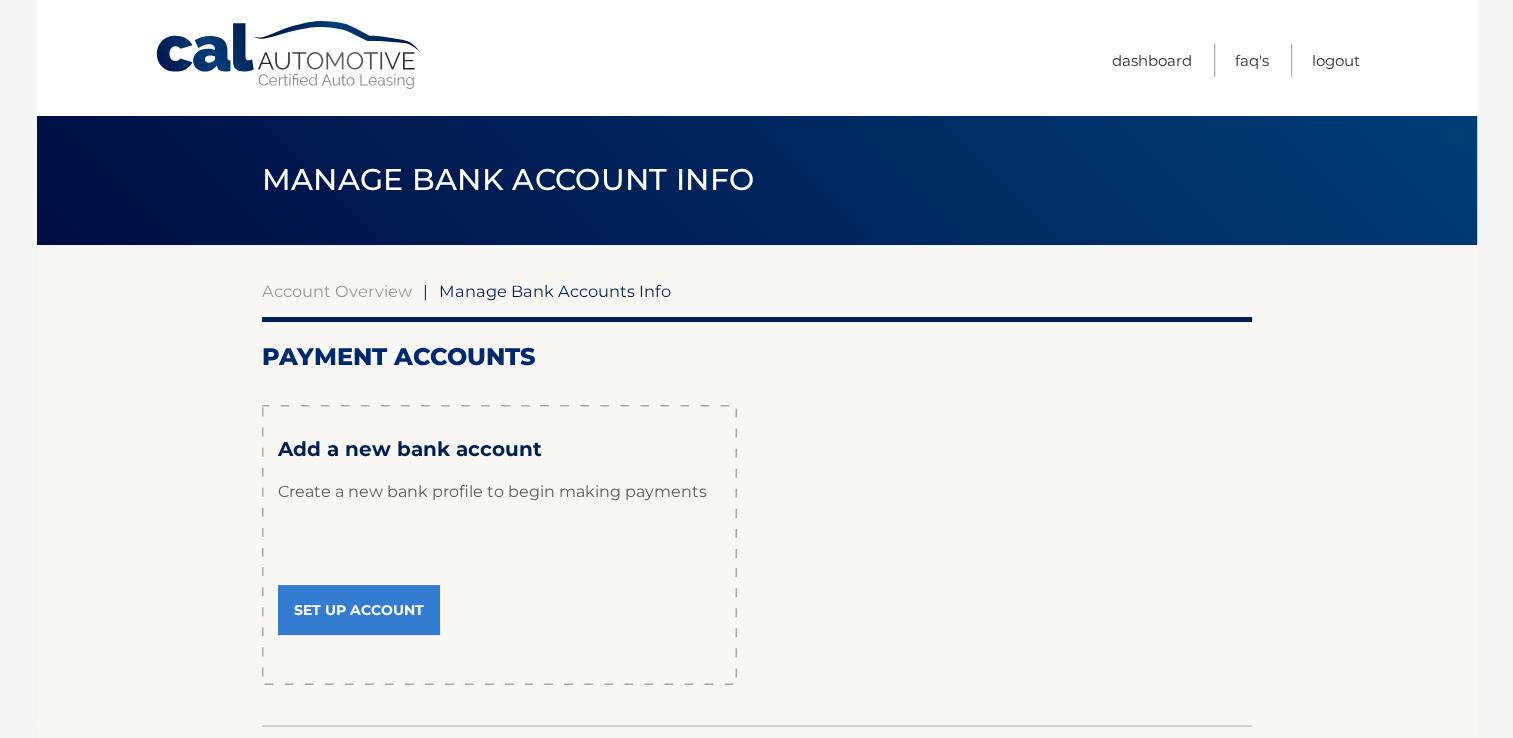 click on "Set Up Account" at bounding box center [359, 610] 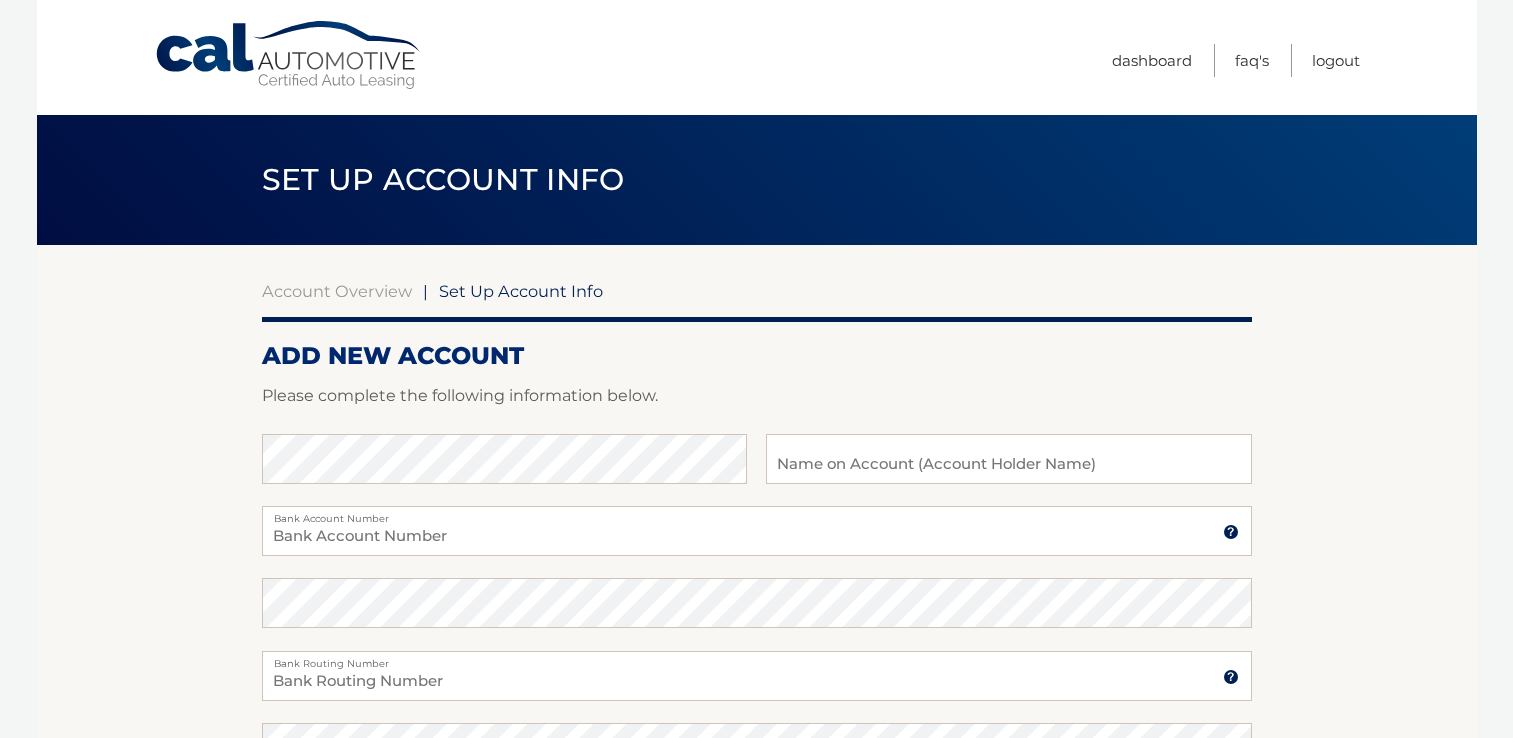 scroll, scrollTop: 0, scrollLeft: 0, axis: both 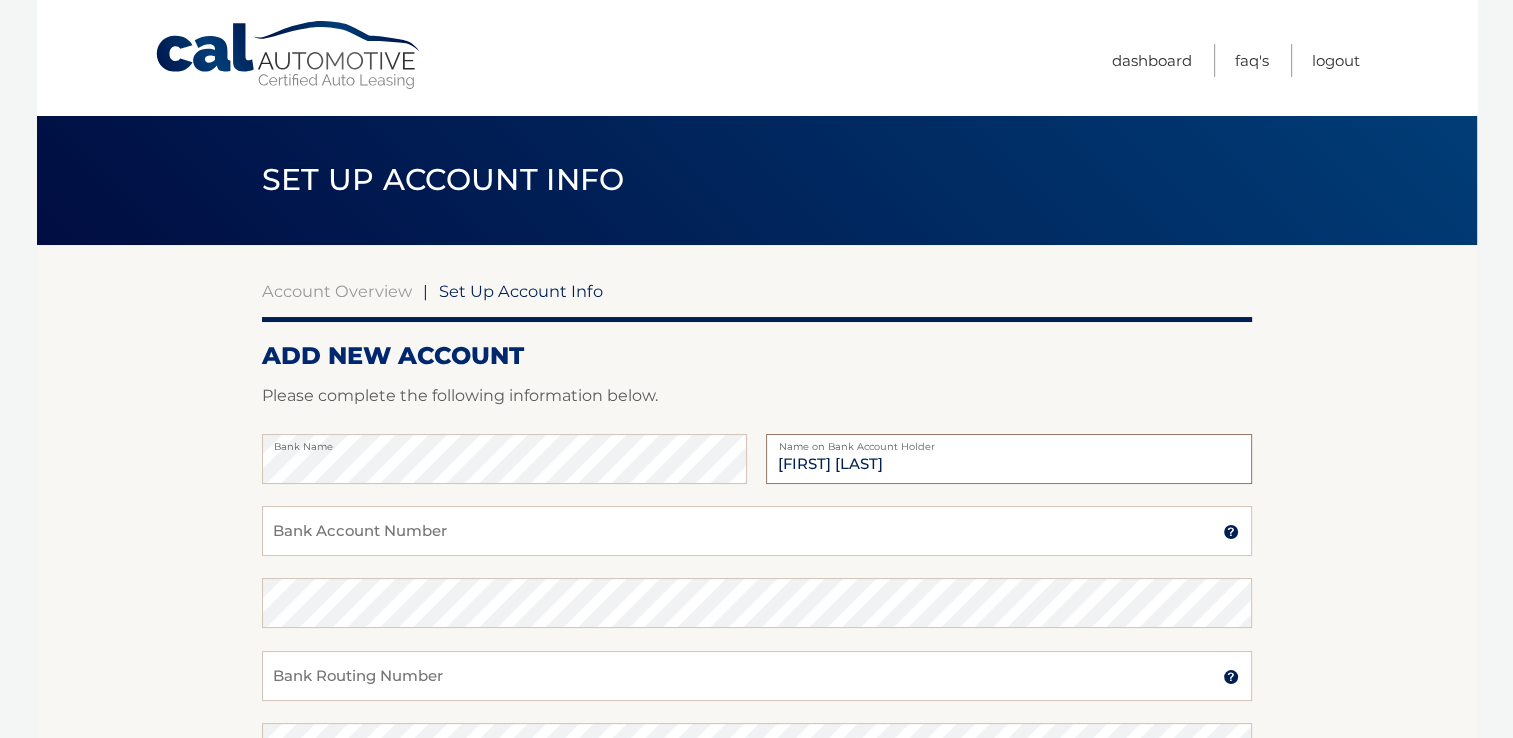 type on "[FIRST] [LAST]" 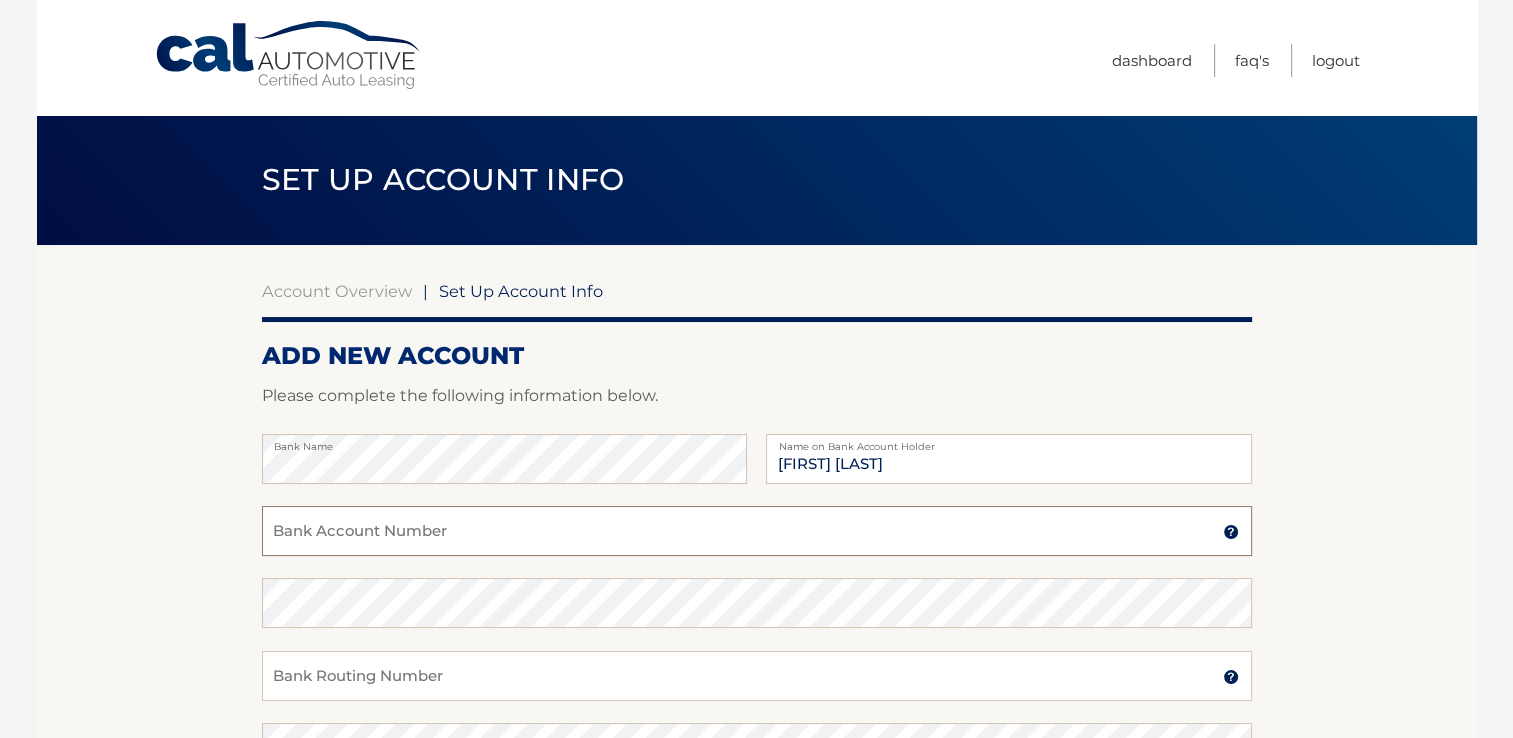 click on "Bank Account Number" at bounding box center (757, 531) 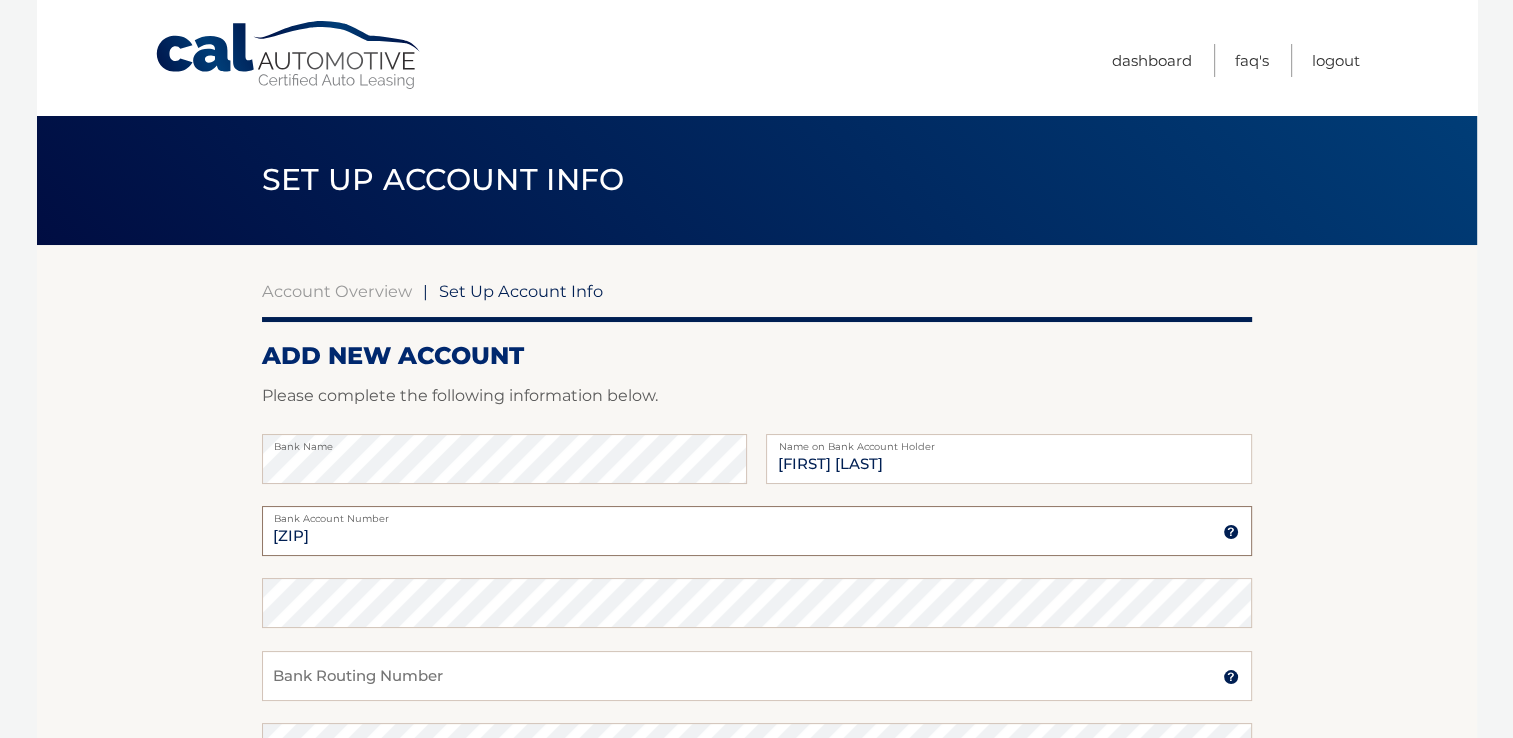 type on "[ZIP]" 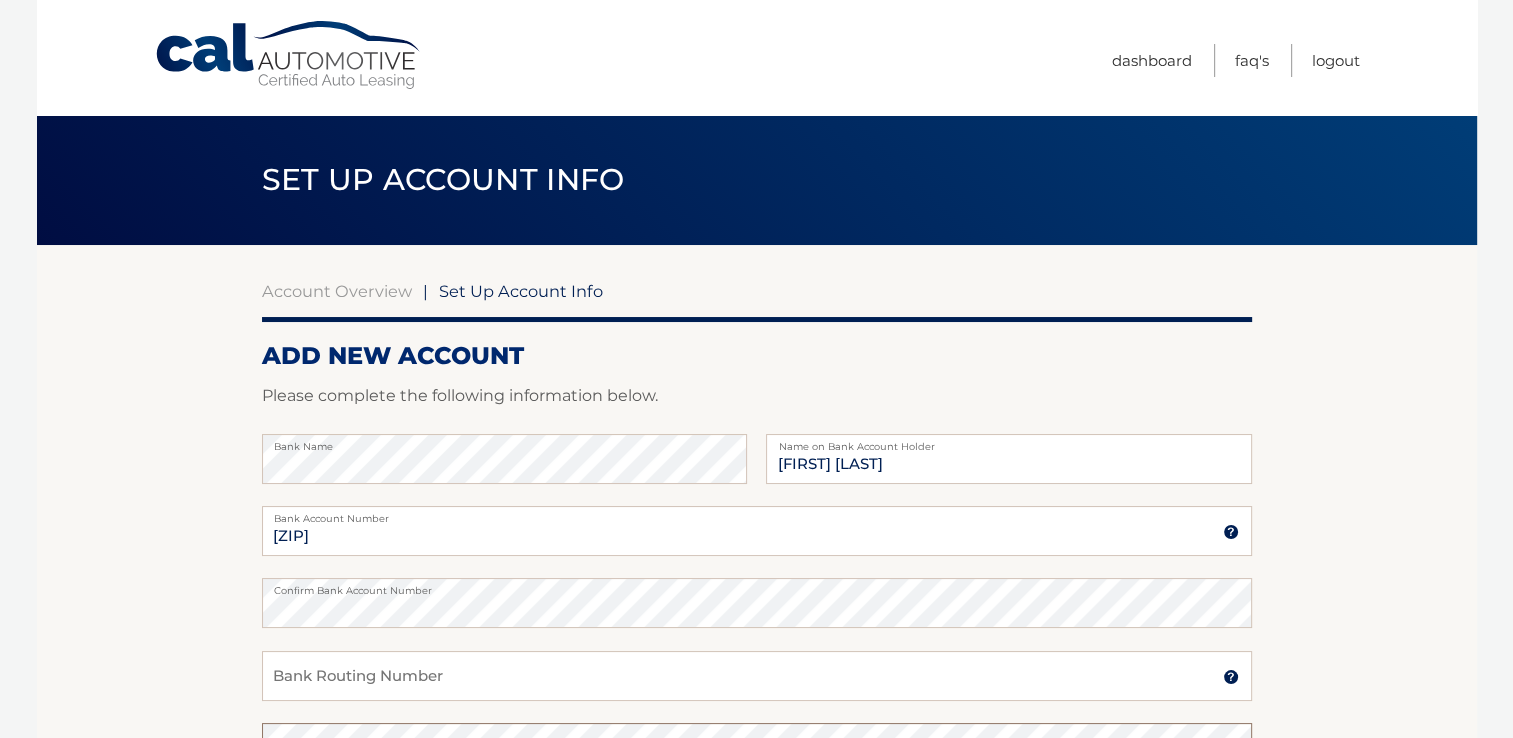 scroll, scrollTop: 34, scrollLeft: 0, axis: vertical 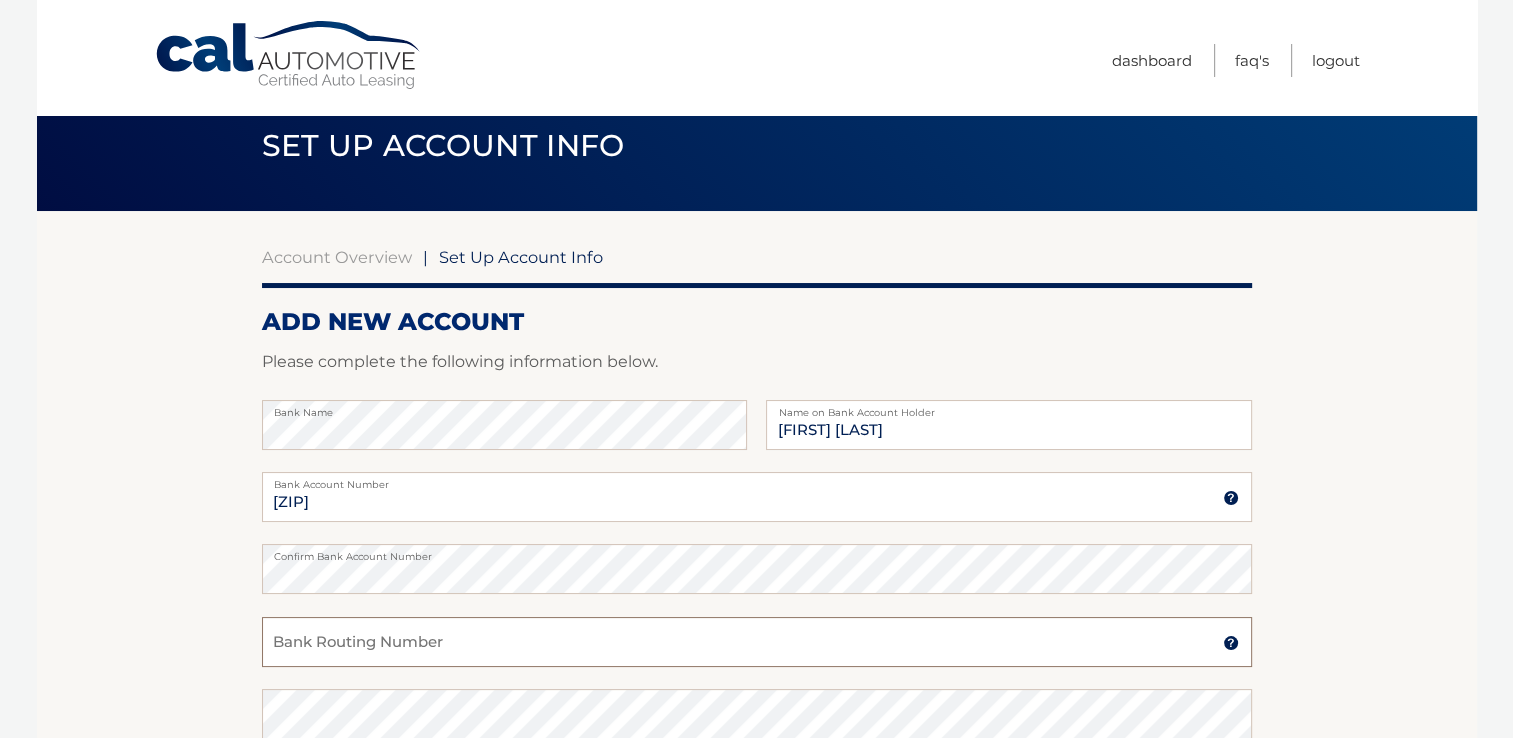 click on "Bank Routing Number" at bounding box center [757, 642] 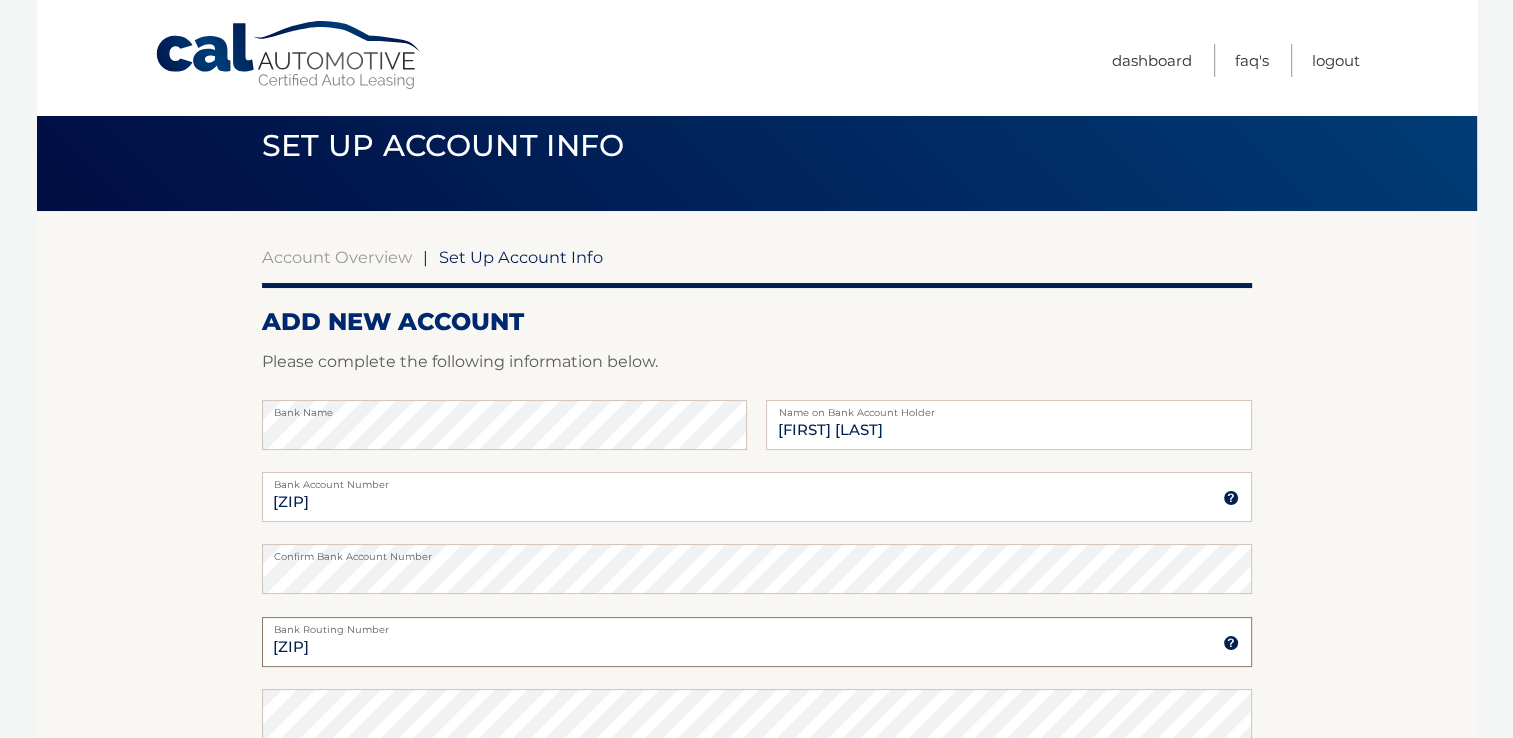 type on "[ZIP]" 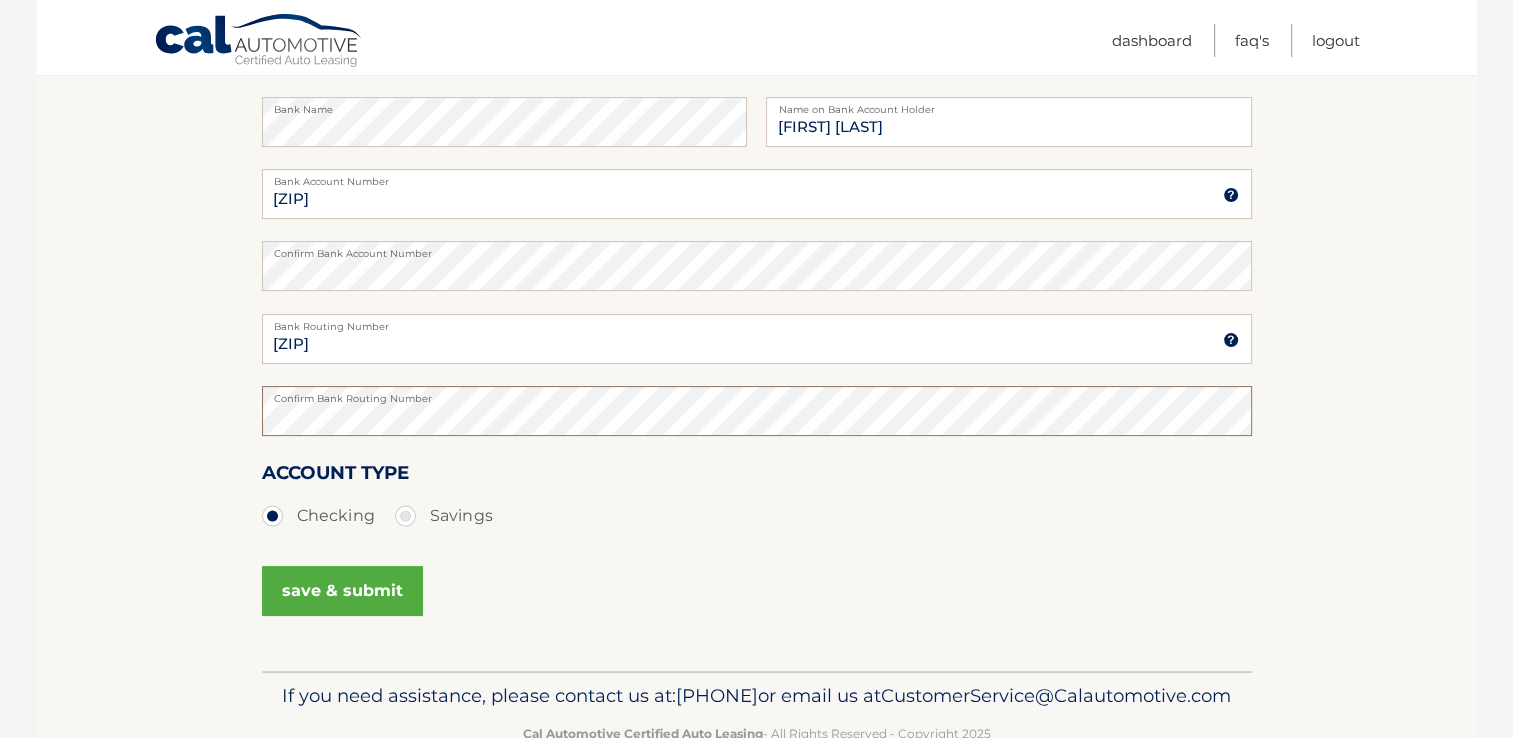 scroll, scrollTop: 339, scrollLeft: 0, axis: vertical 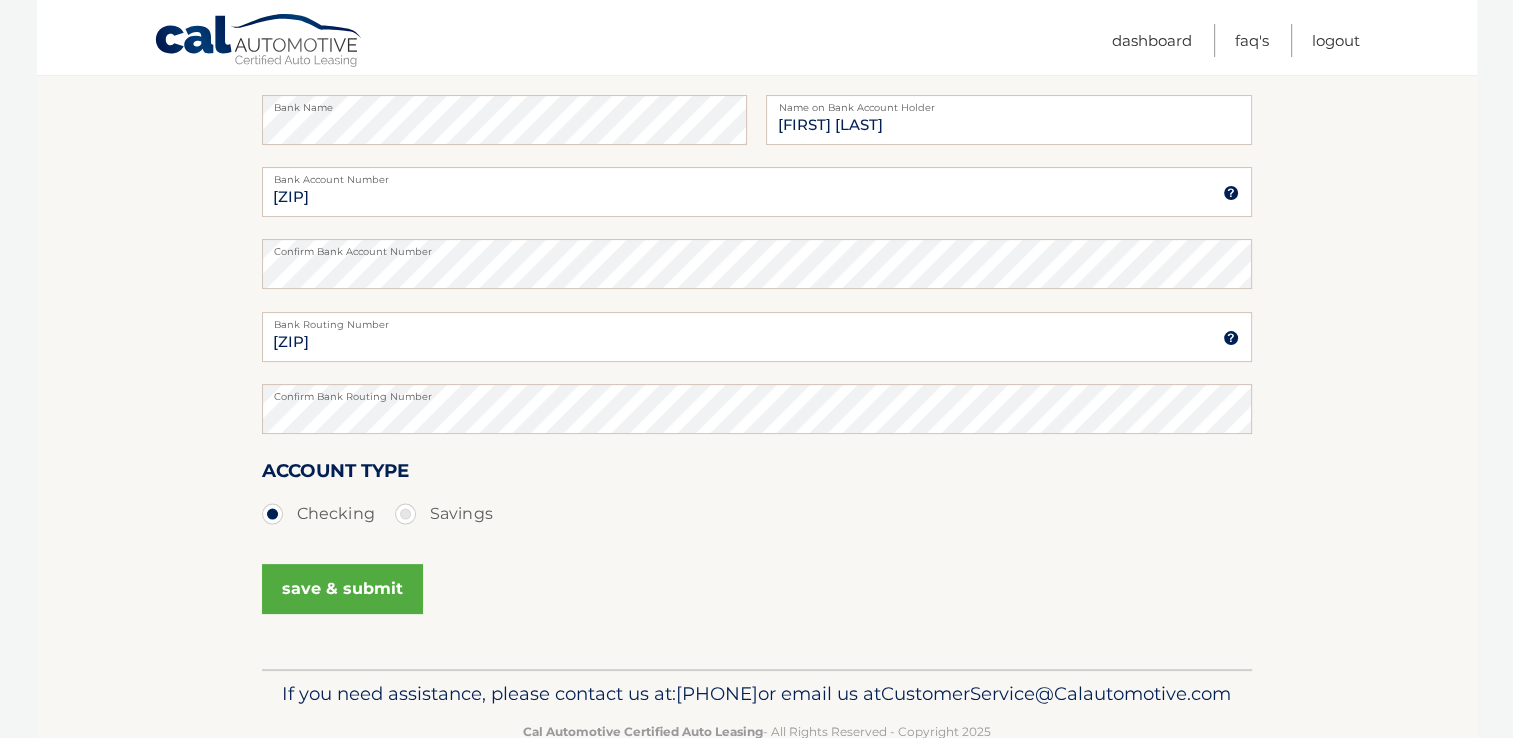 click on "save & submit" at bounding box center (342, 589) 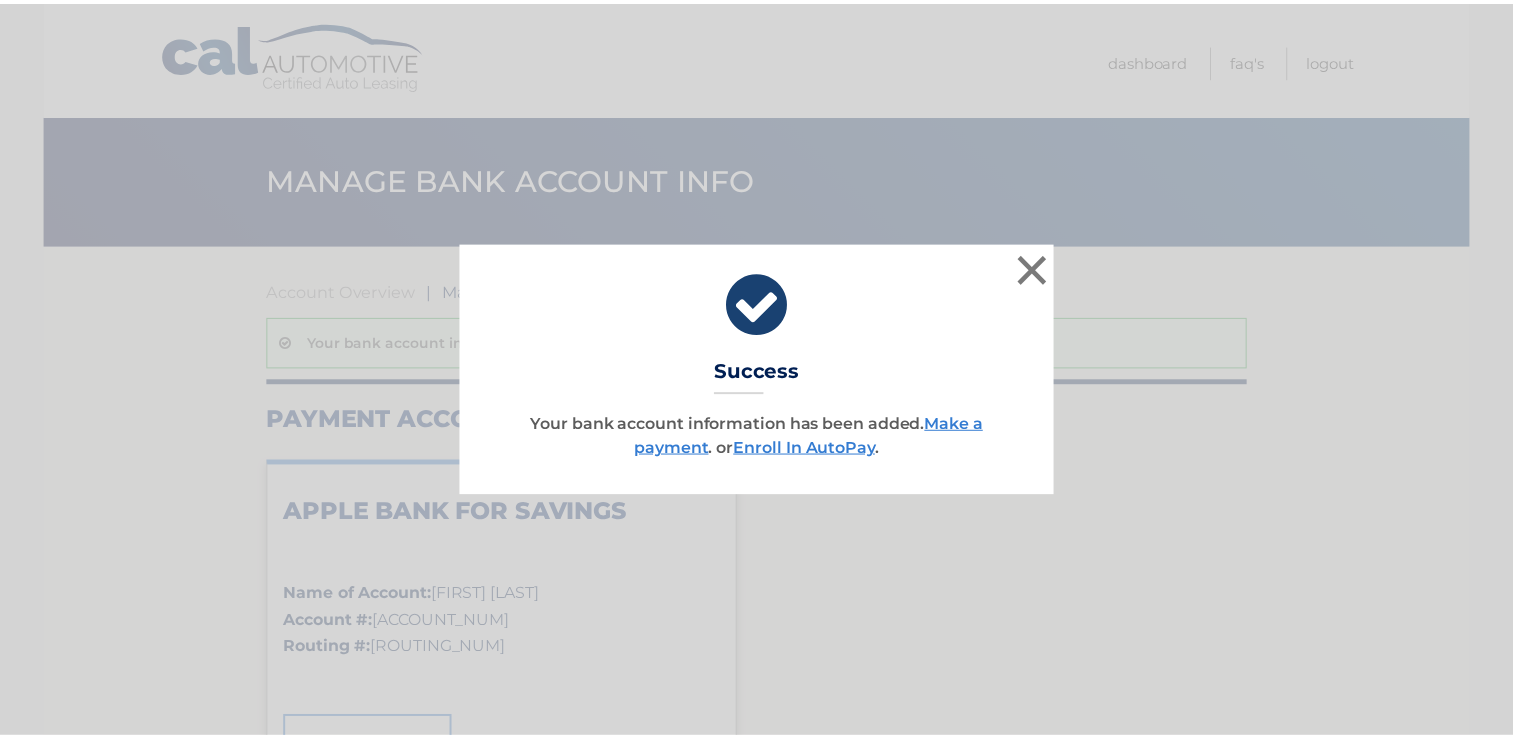 scroll, scrollTop: 0, scrollLeft: 0, axis: both 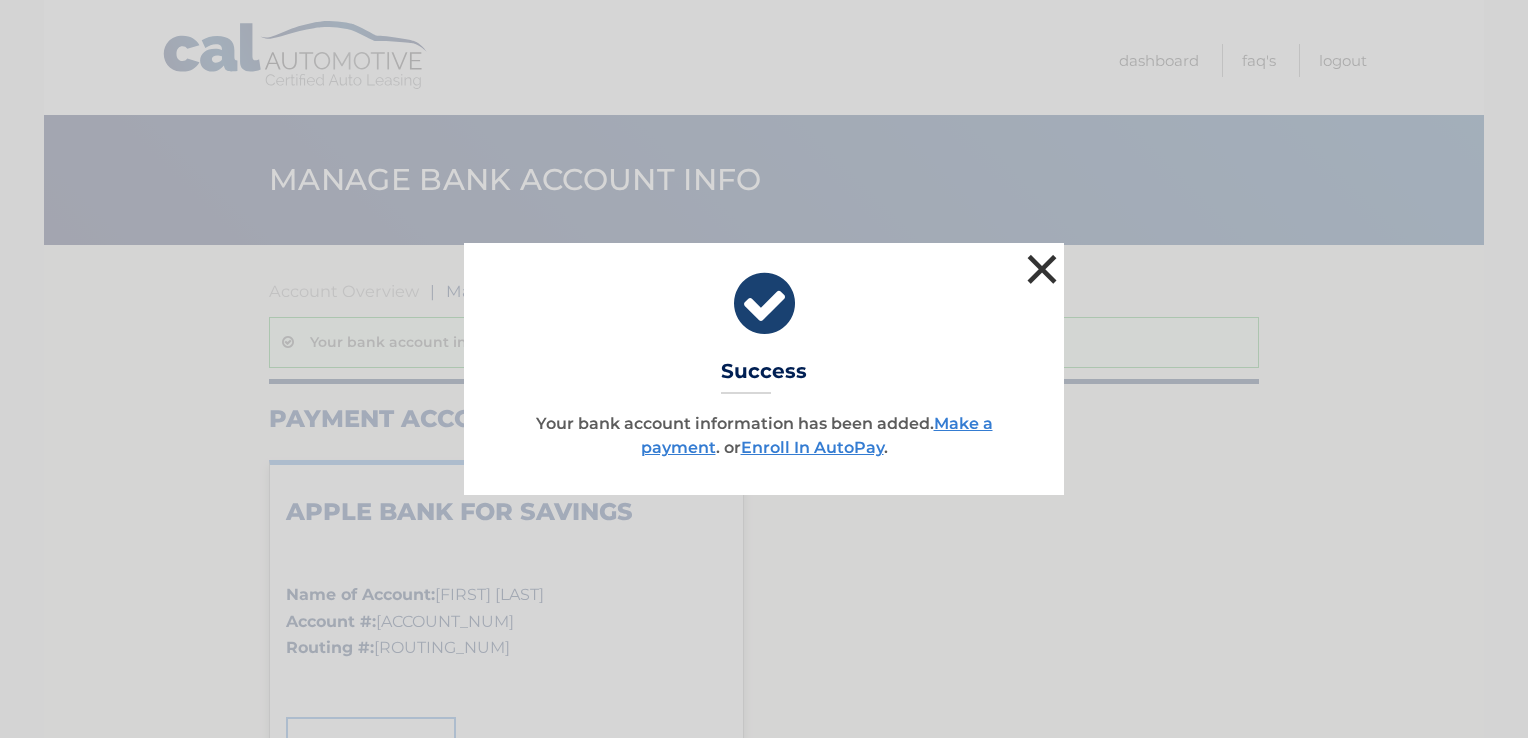 click on "×" at bounding box center [1042, 269] 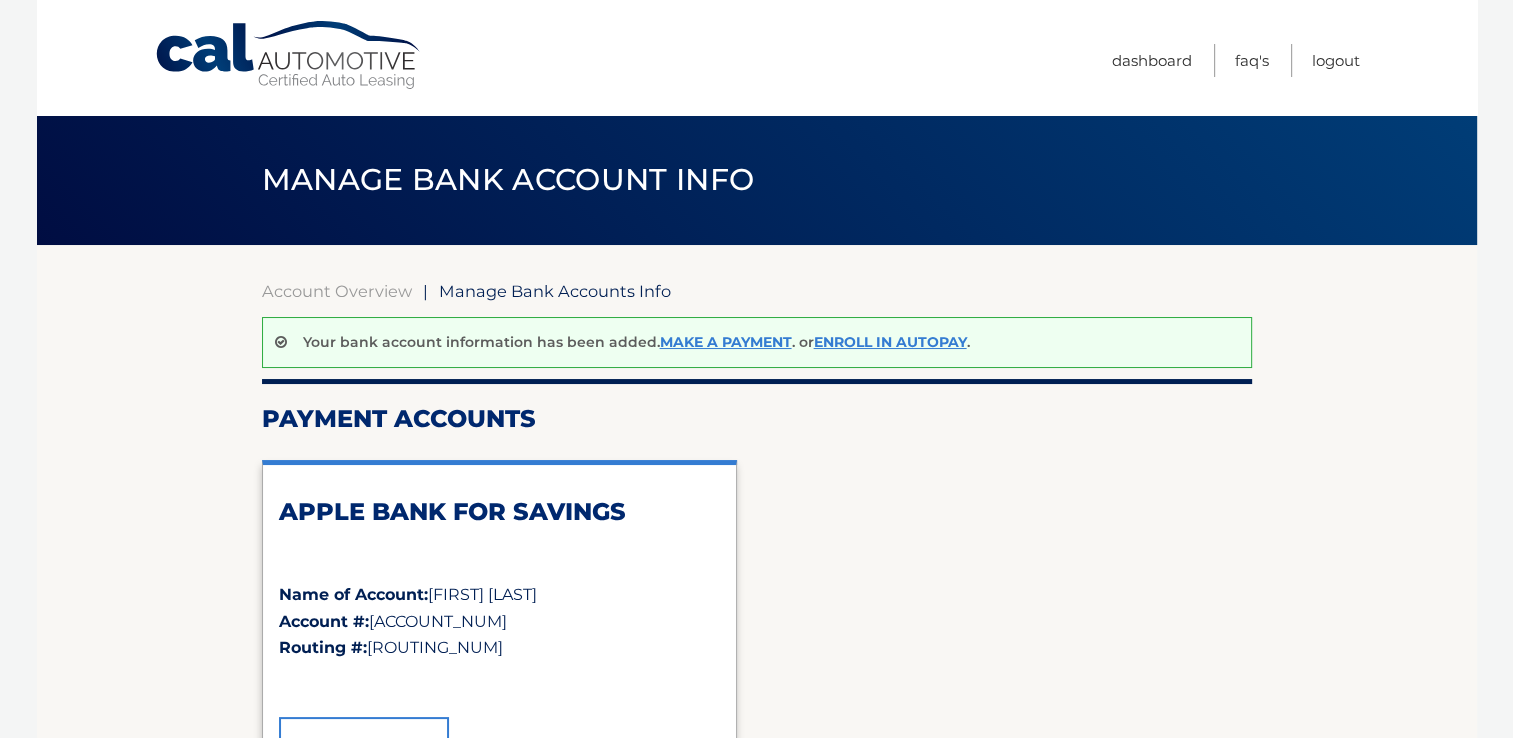 click on "APPLE BANK FOR SAVINGS
Name of Account:    Lance Beitler
Account #:  *****0507
Routing #:  *****0584
✓
Remove Account" at bounding box center (757, 640) 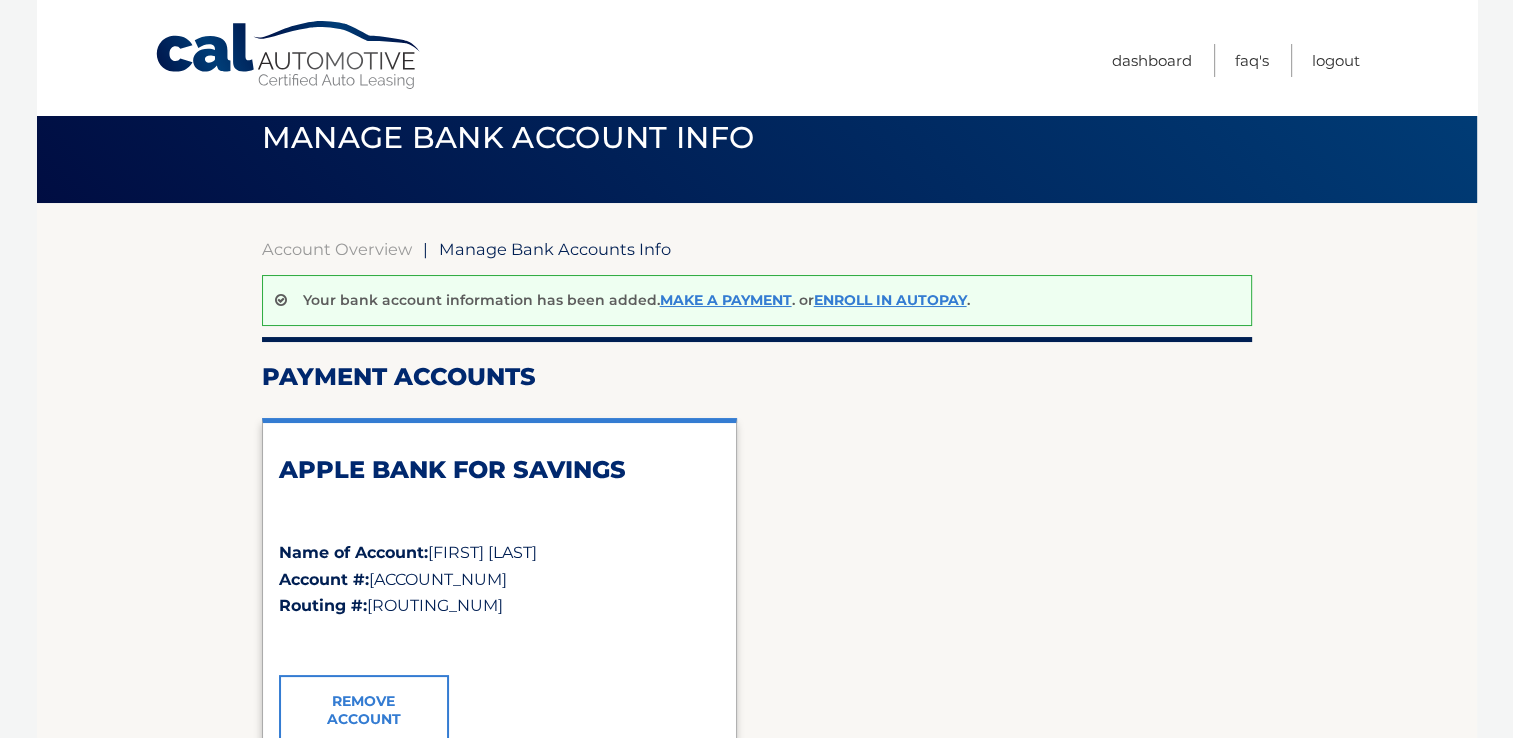 scroll, scrollTop: 0, scrollLeft: 0, axis: both 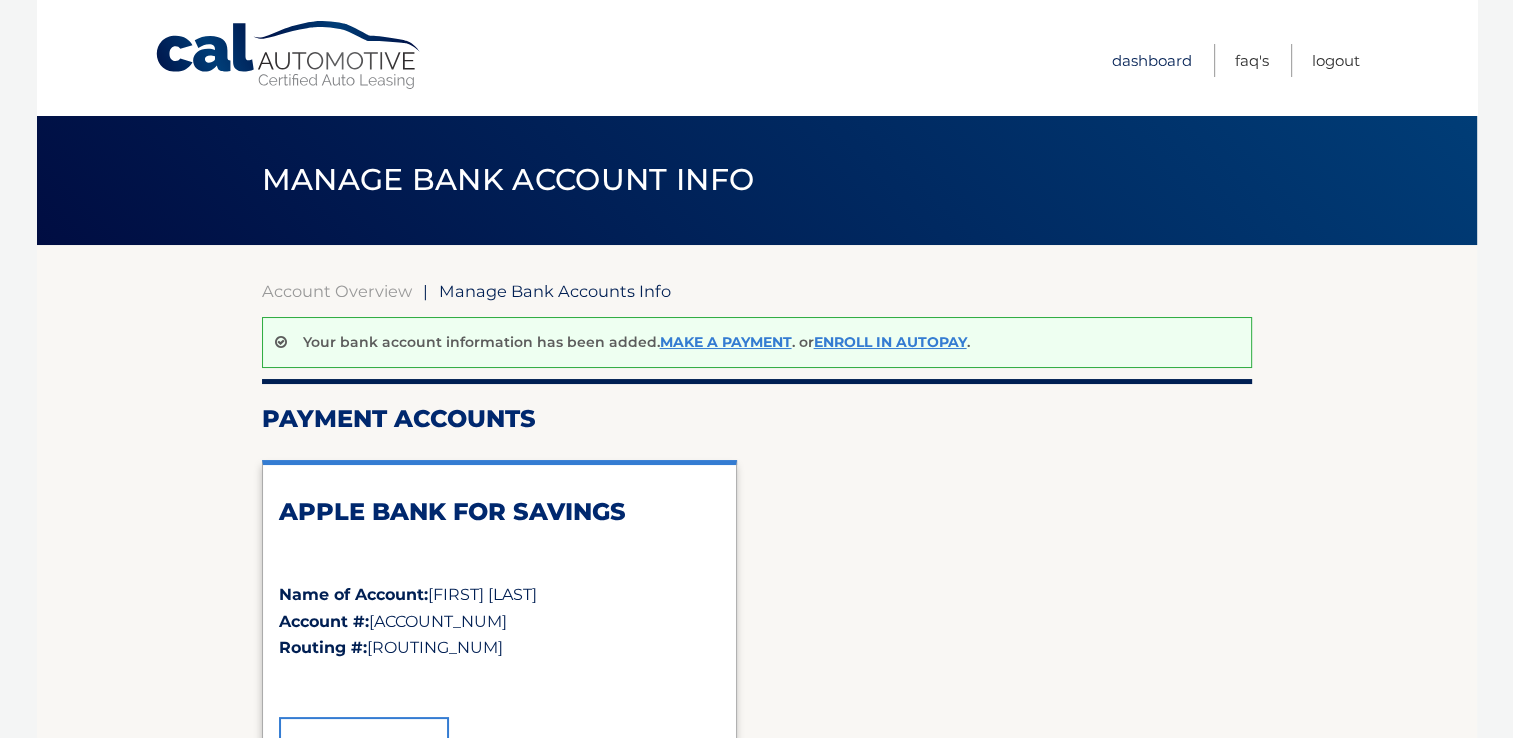 click on "Dashboard" at bounding box center (1152, 60) 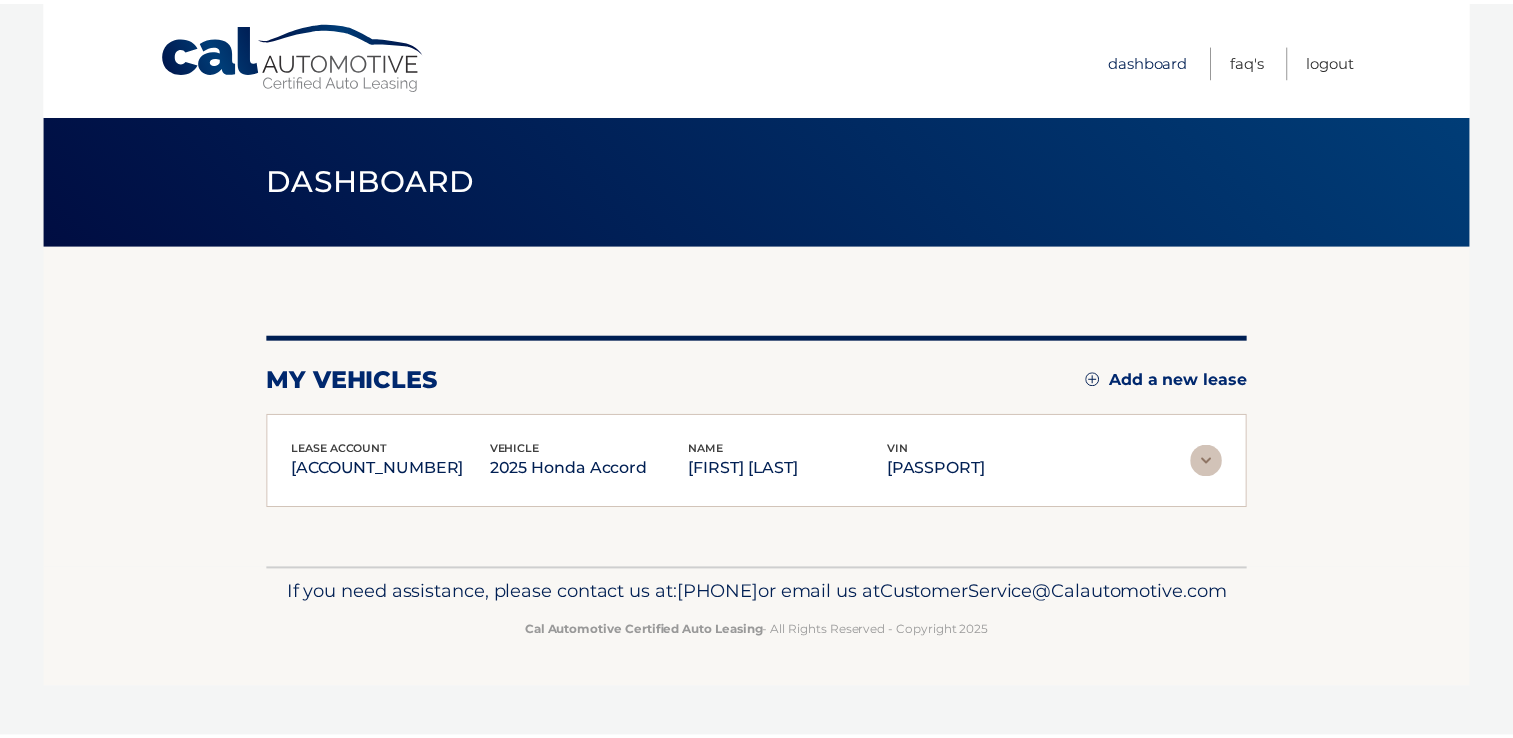 scroll, scrollTop: 0, scrollLeft: 0, axis: both 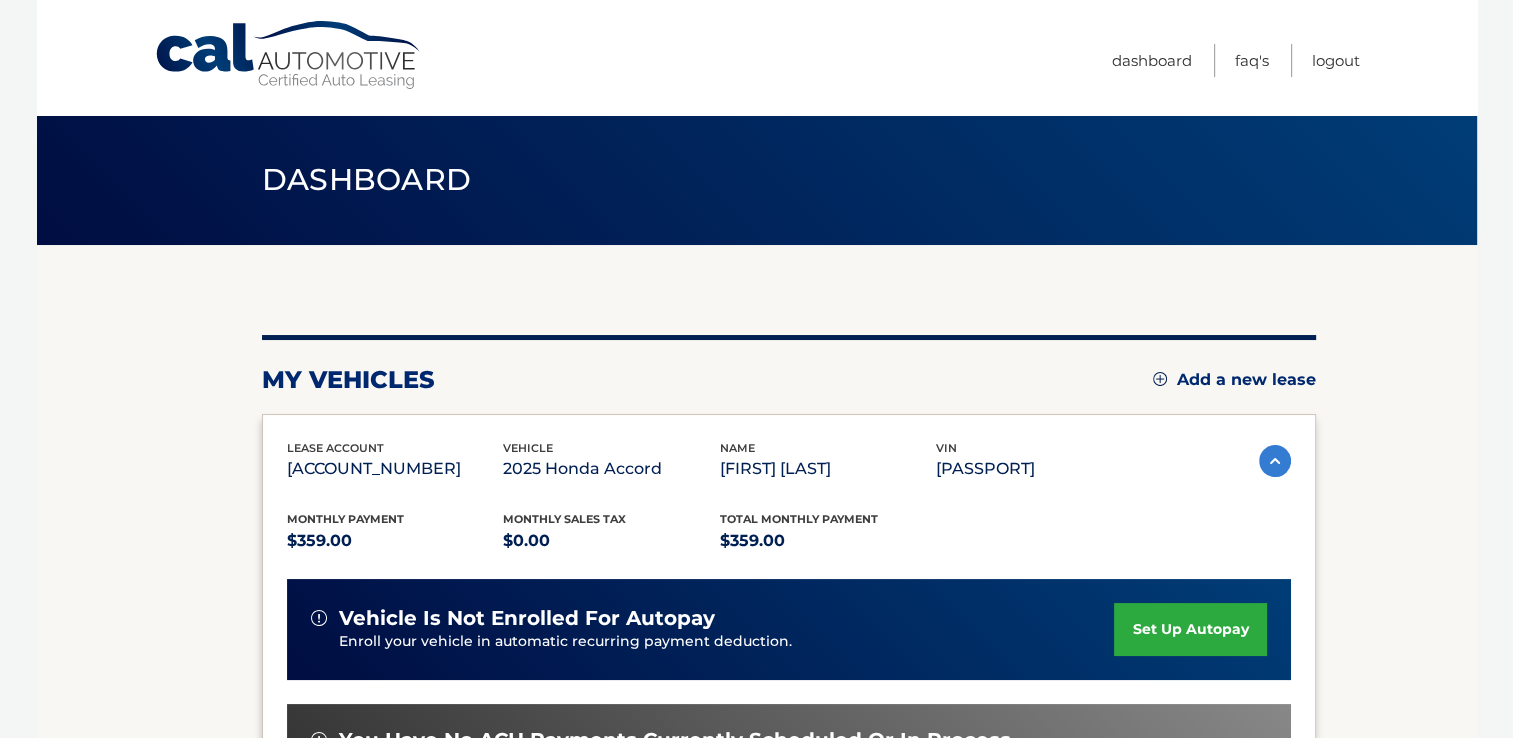 click on "set up autopay" at bounding box center (1190, 629) 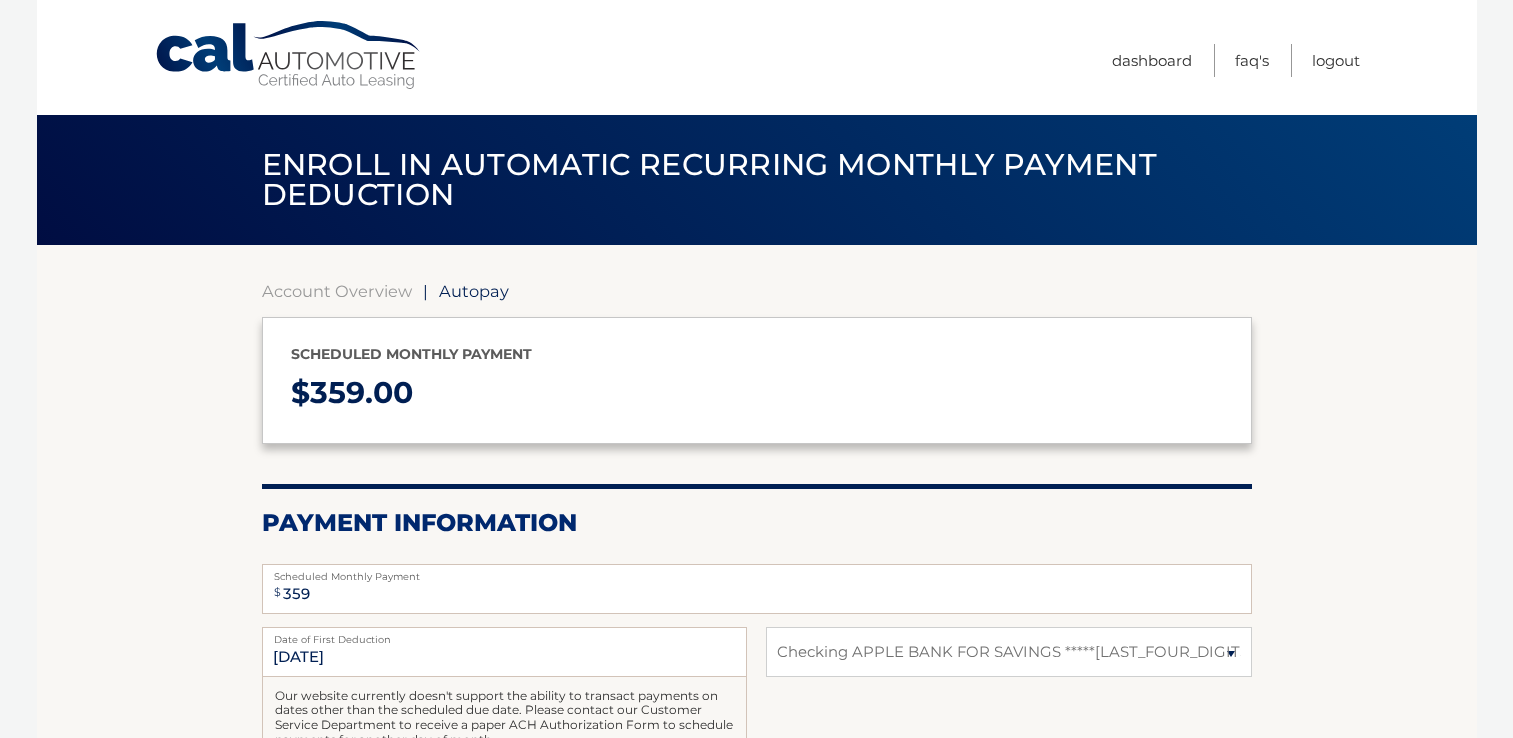 select on "MmVkZGM2ODktZGRkZi00NDk4LWI2NzMtNDA5NGZmZTQ2OGFj" 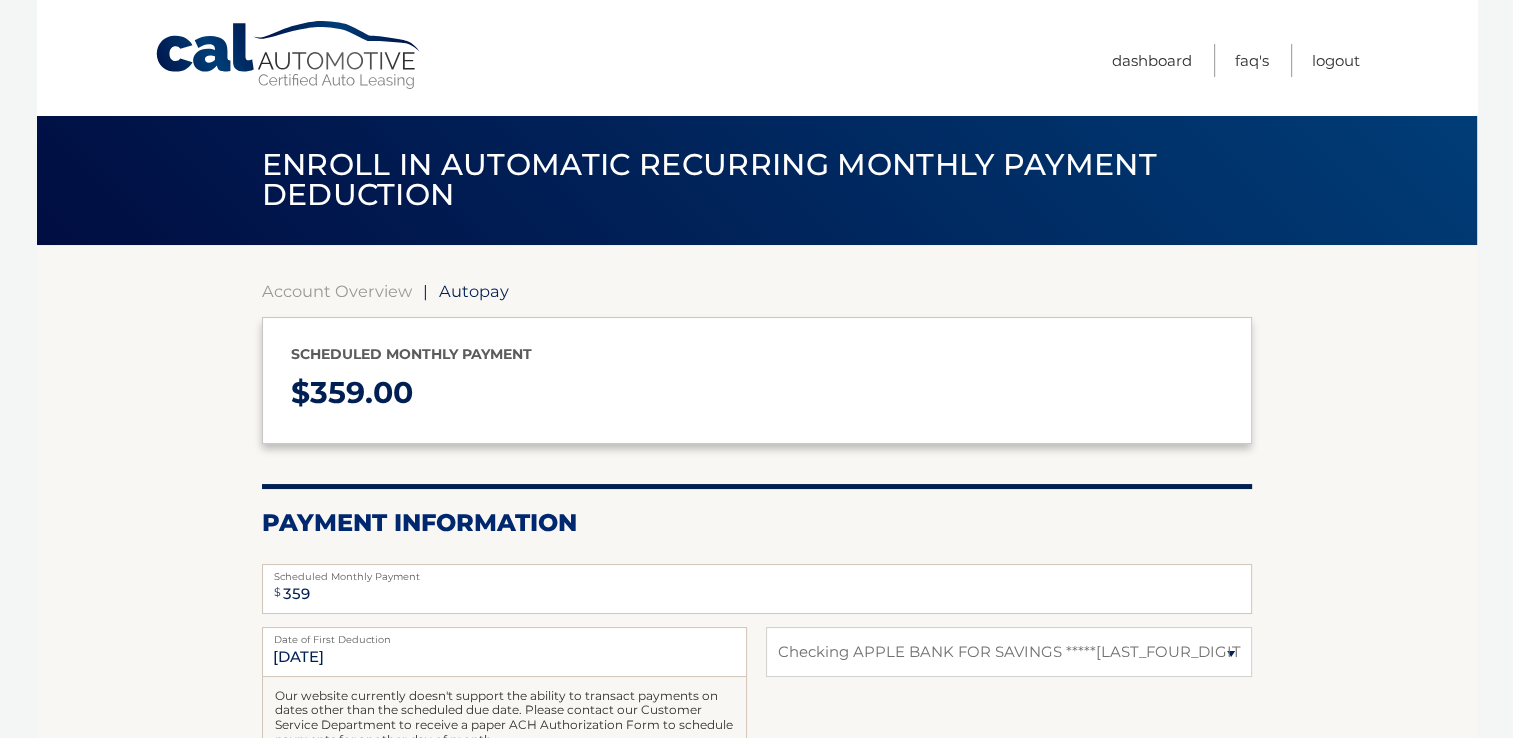 drag, startPoint x: 1517, startPoint y: 394, endPoint x: 1351, endPoint y: 550, distance: 227.79816 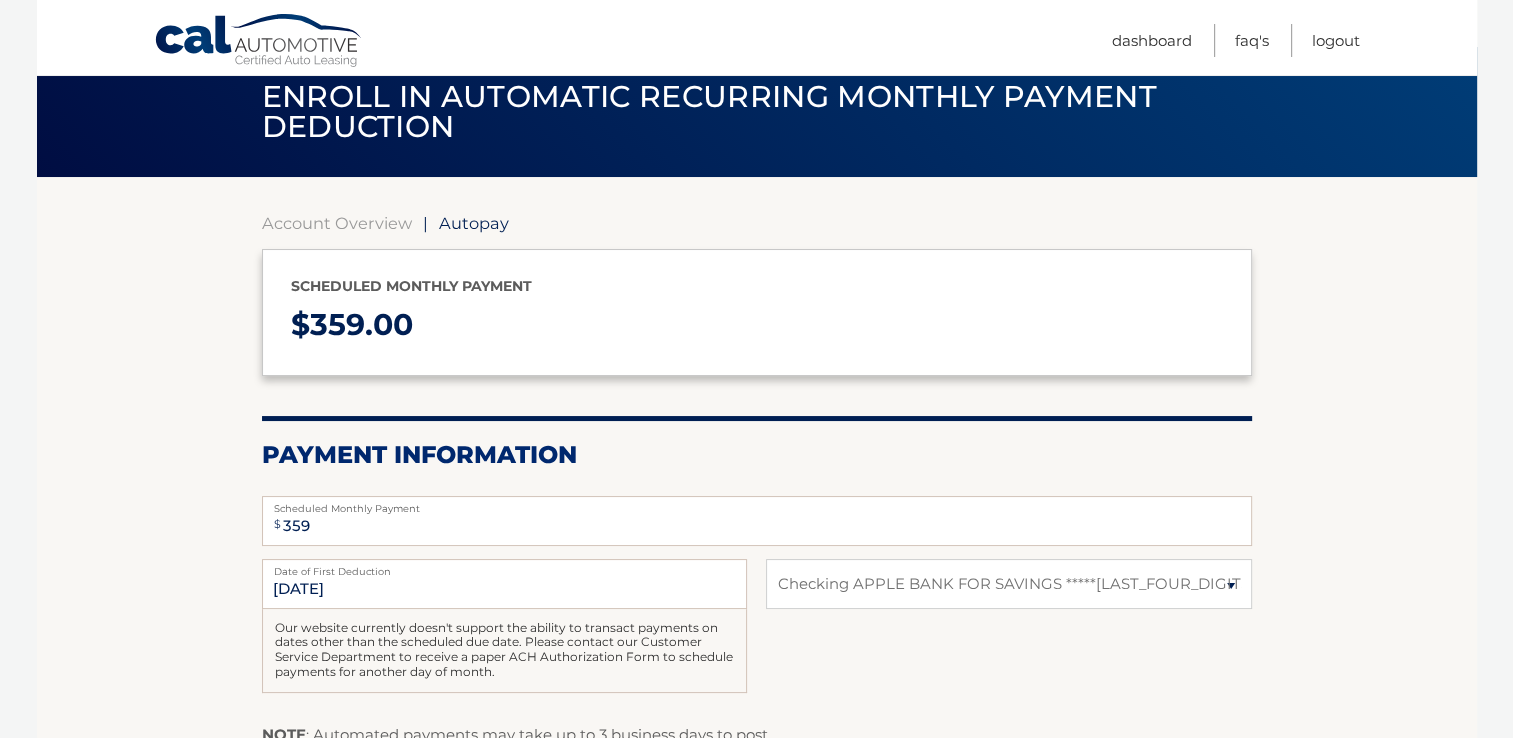 scroll, scrollTop: 87, scrollLeft: 0, axis: vertical 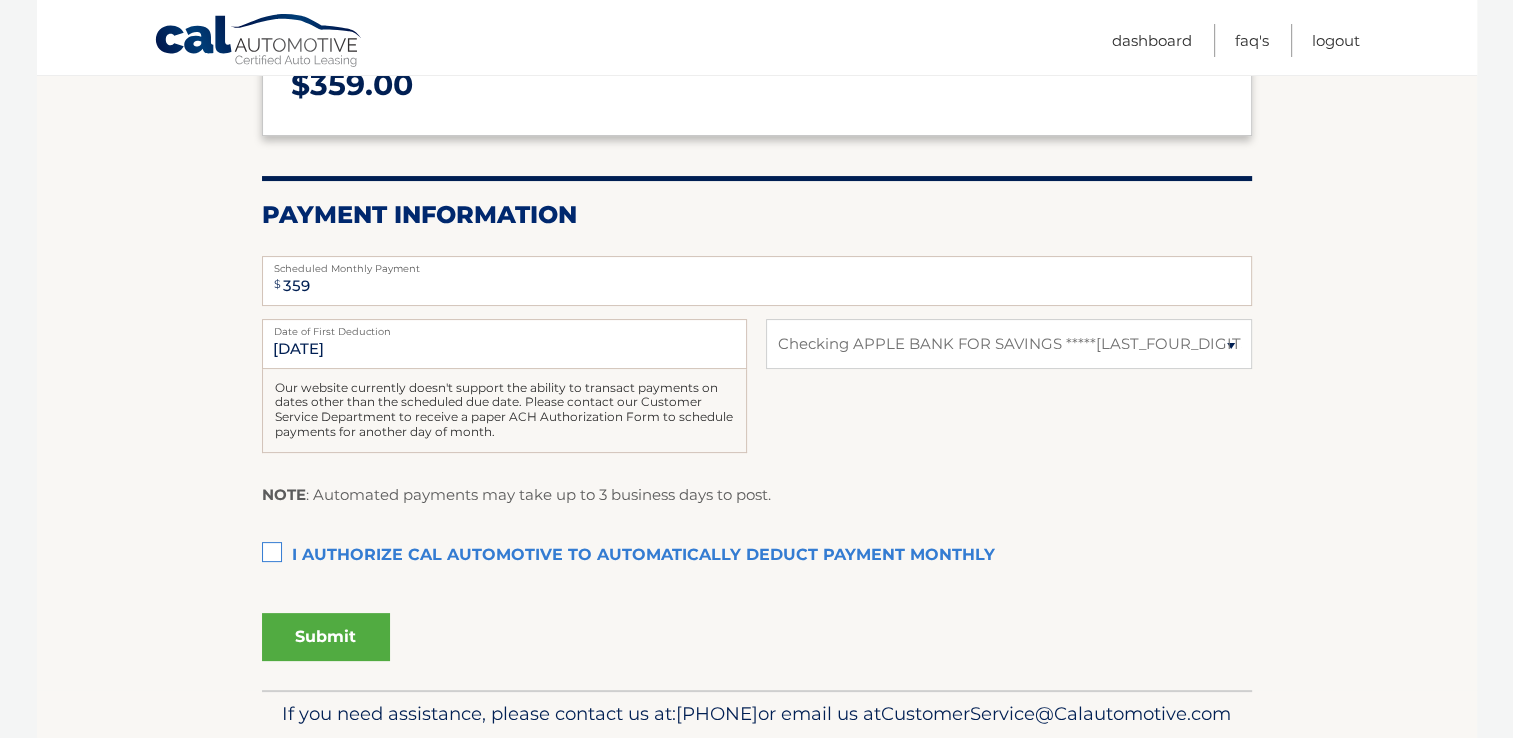 click on "I authorize cal automotive to automatically deduct payment monthly
This checkbox must be checked" at bounding box center (757, 556) 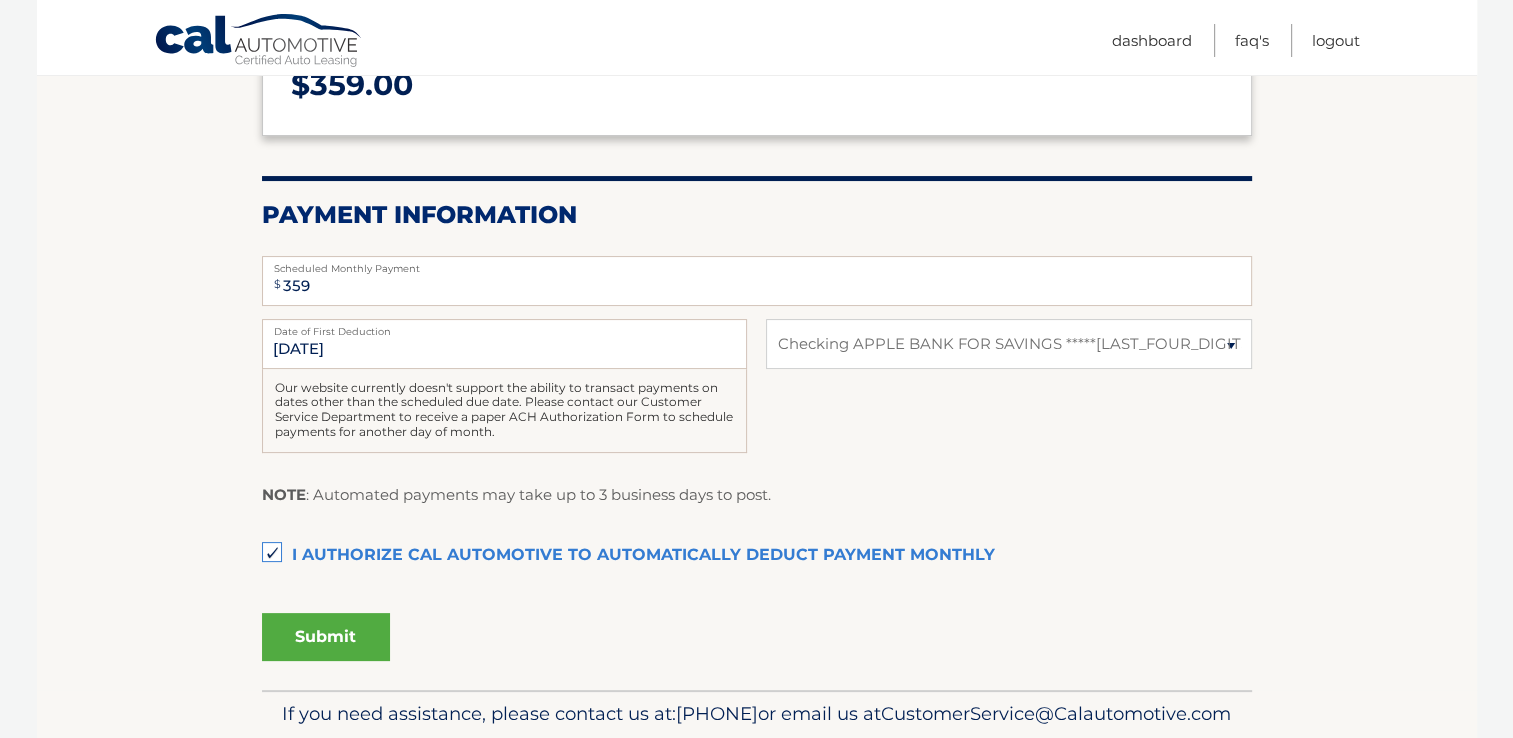 click on "Submit" at bounding box center [326, 637] 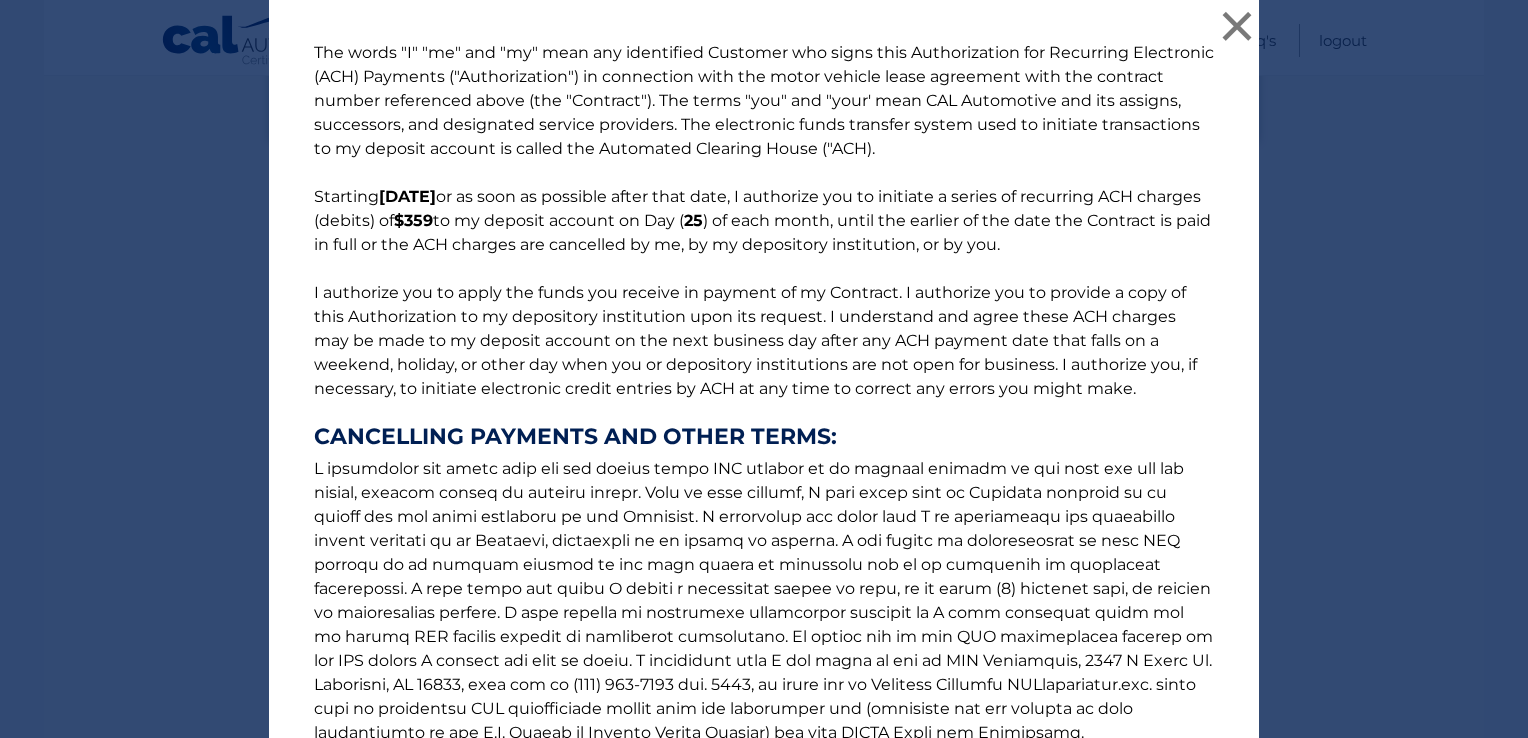 drag, startPoint x: 1516, startPoint y: 219, endPoint x: 1466, endPoint y: 189, distance: 58.30952 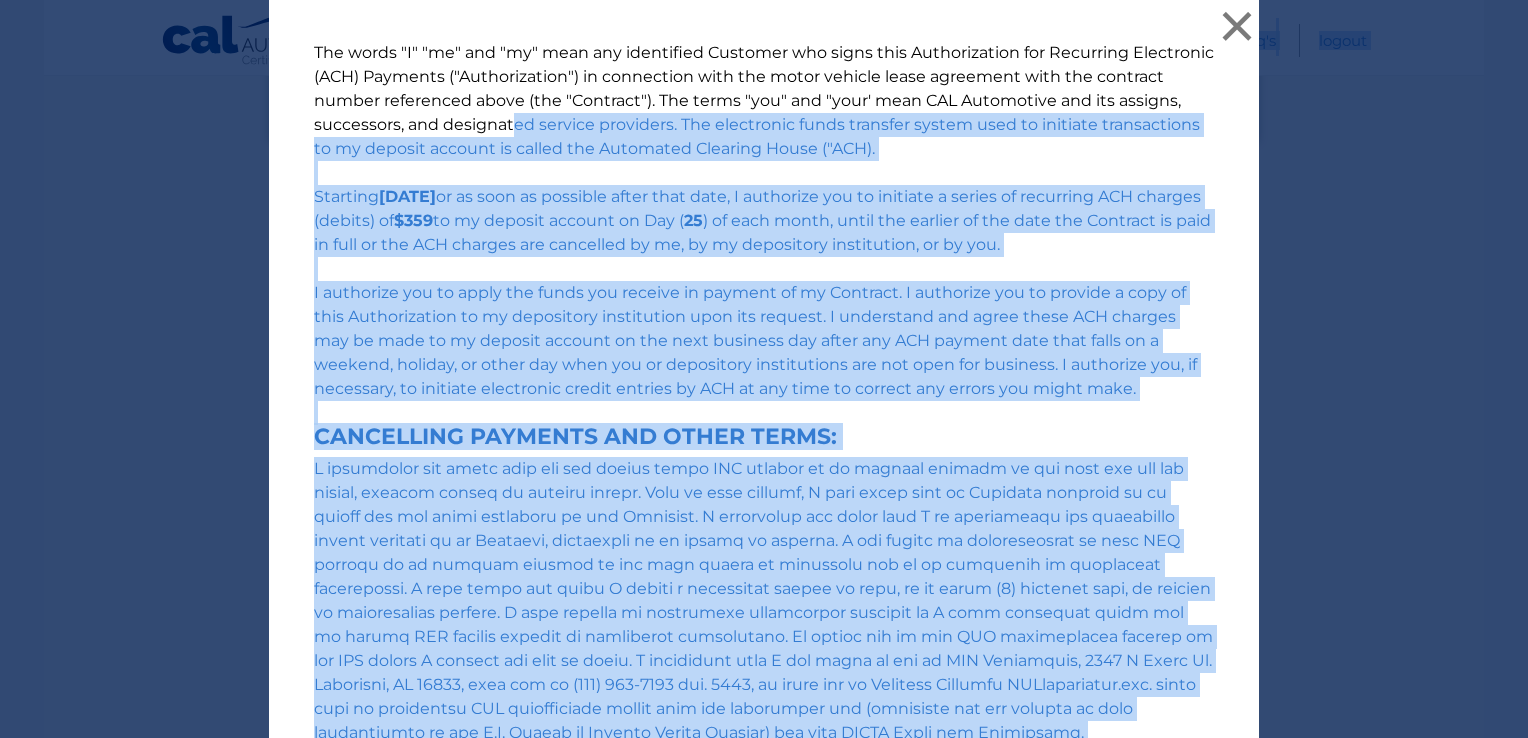 drag, startPoint x: 1466, startPoint y: 189, endPoint x: 1531, endPoint y: 110, distance: 102.30347 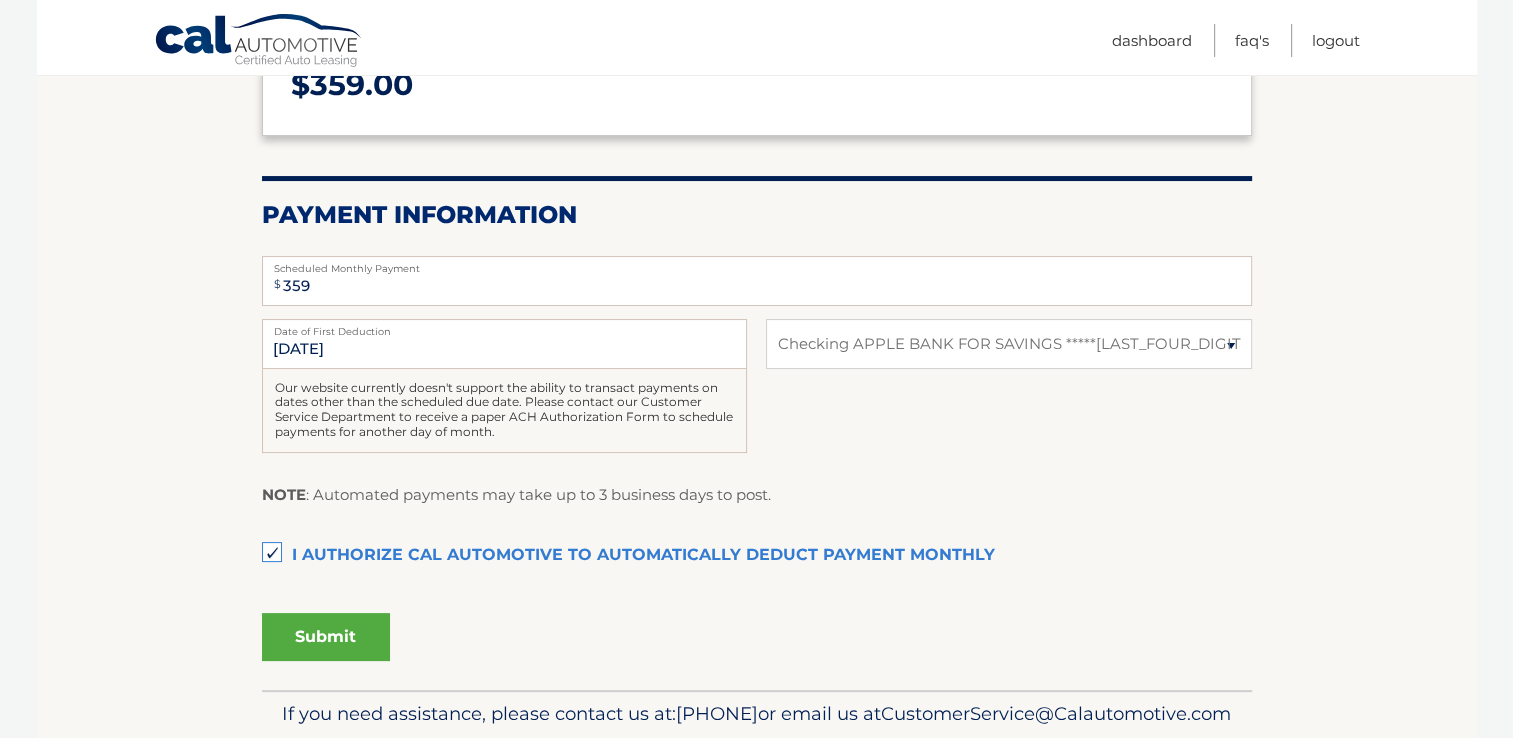 click on "Submit" at bounding box center (326, 637) 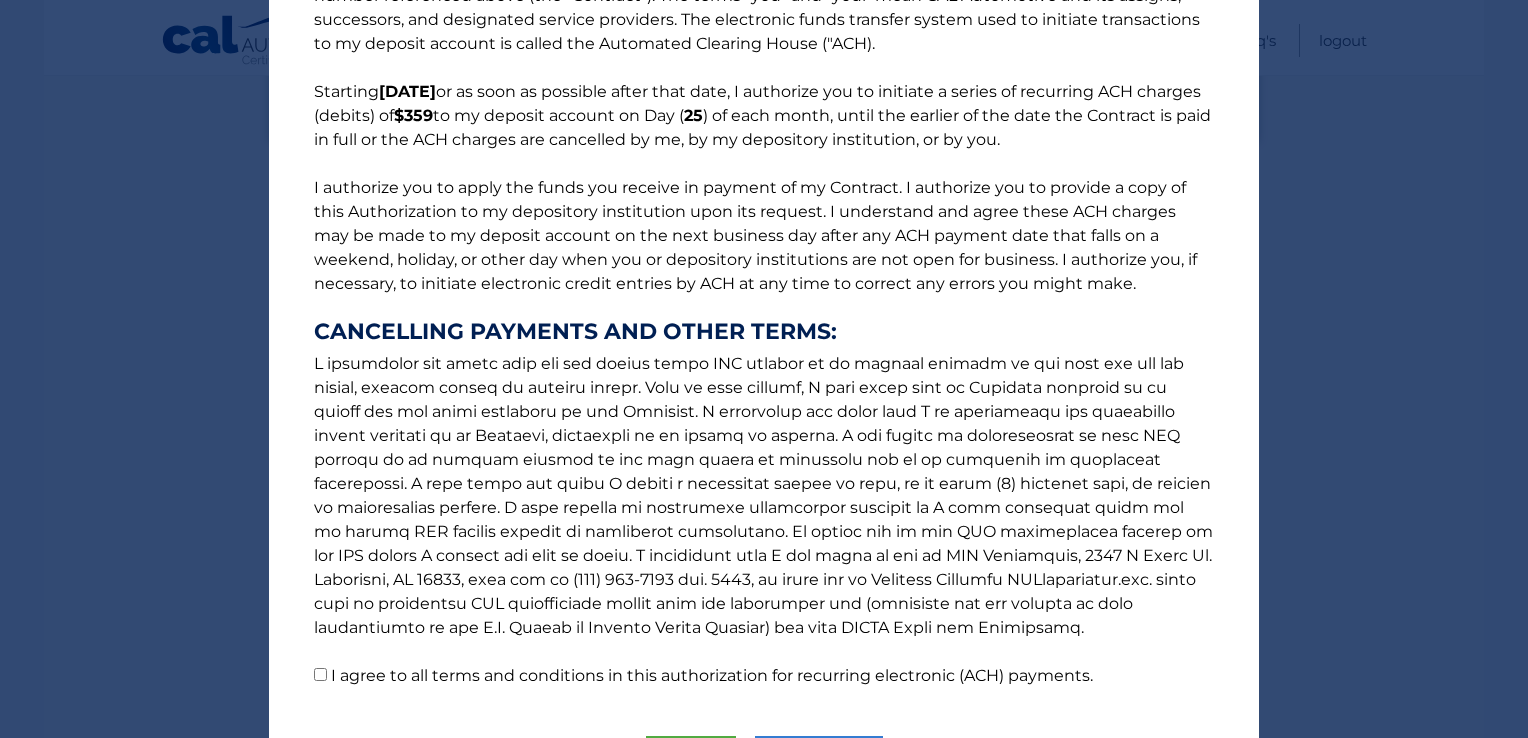 scroll, scrollTop: 230, scrollLeft: 0, axis: vertical 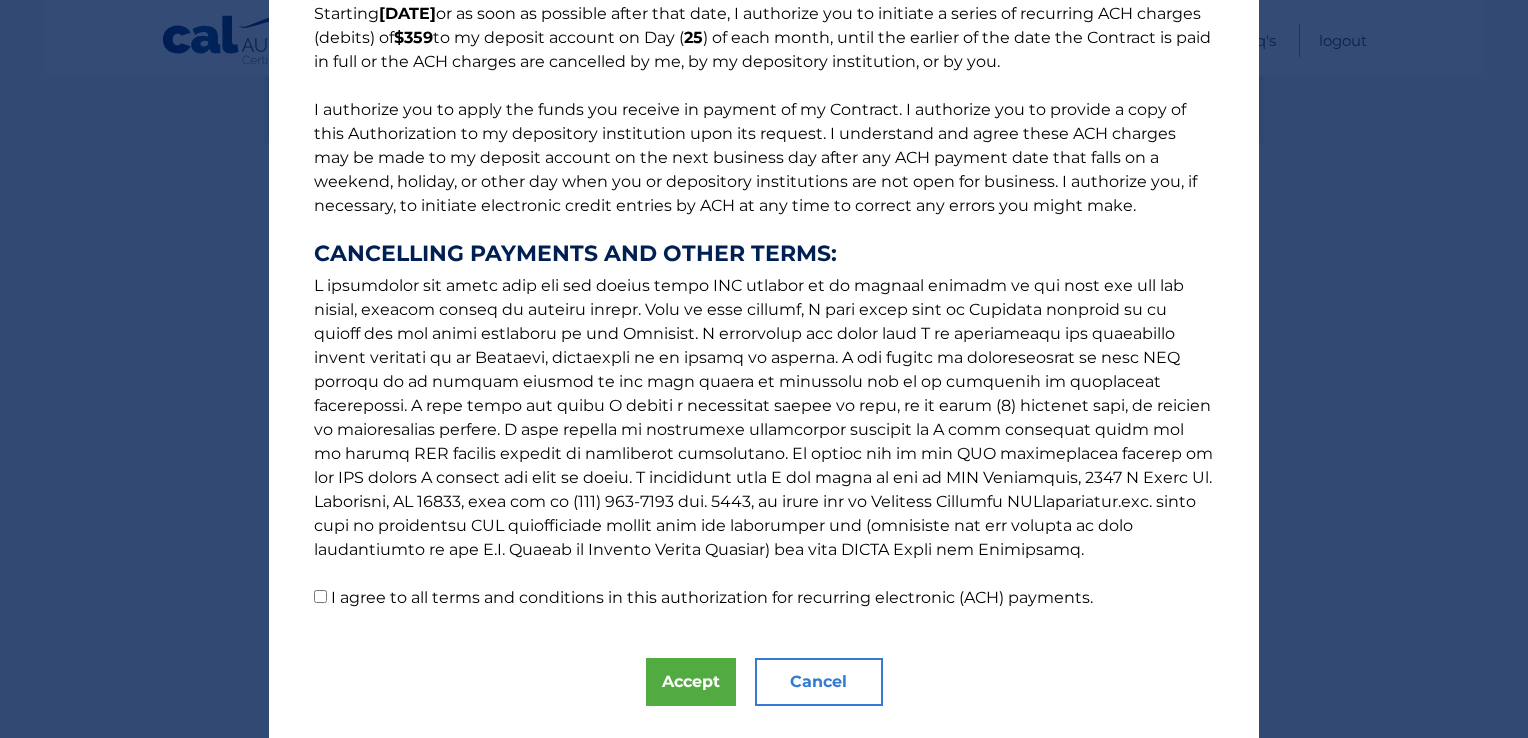 click on "The words "I" "me" and "my" mean any identified Customer who signs this Authorization for Recurring Electronic (ACH) Payments ("Authorization") in connection with the motor vehicle lease agreement with the contract number referenced above (the "Contract"). The terms "you" and "your' mean CAL Automotive and its assigns, successors, and designated service providers. The electronic funds transfer system used to initiate transactions to my deposit account is called the Automated Clearing House ("ACH).
Starting  8/25/2025   or as soon as possible after that date, I authorize you to initiate a series of recurring ACH charges (debits) of  $359  to my deposit account on Day ( 25 ) of each month, until the earlier of the date the Contract is paid in full or the ACH charges are cancelled by me, by my depository institution, or by you.  CANCELLING PAYMENTS AND OTHER TERMS:" at bounding box center (764, 234) 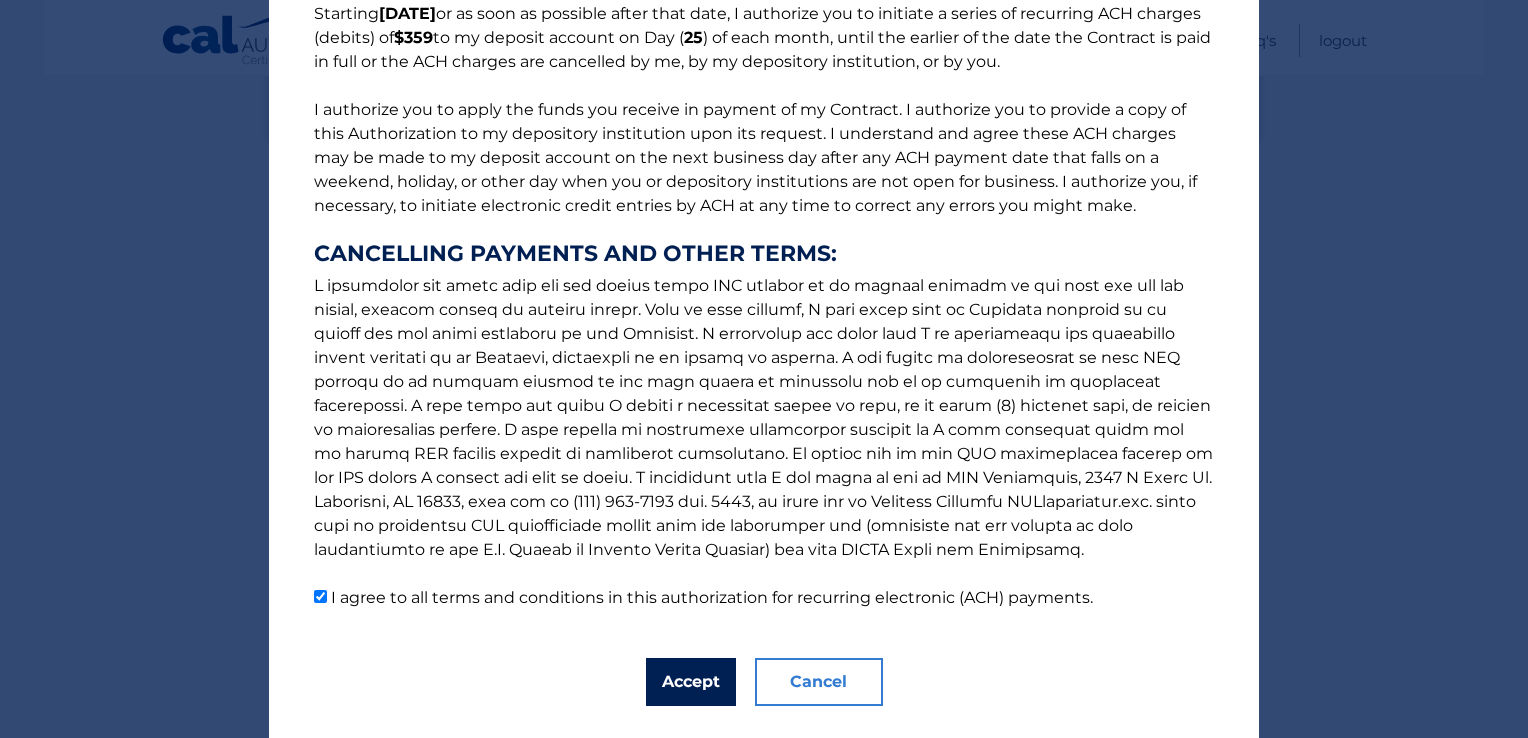 click on "Accept" at bounding box center [691, 682] 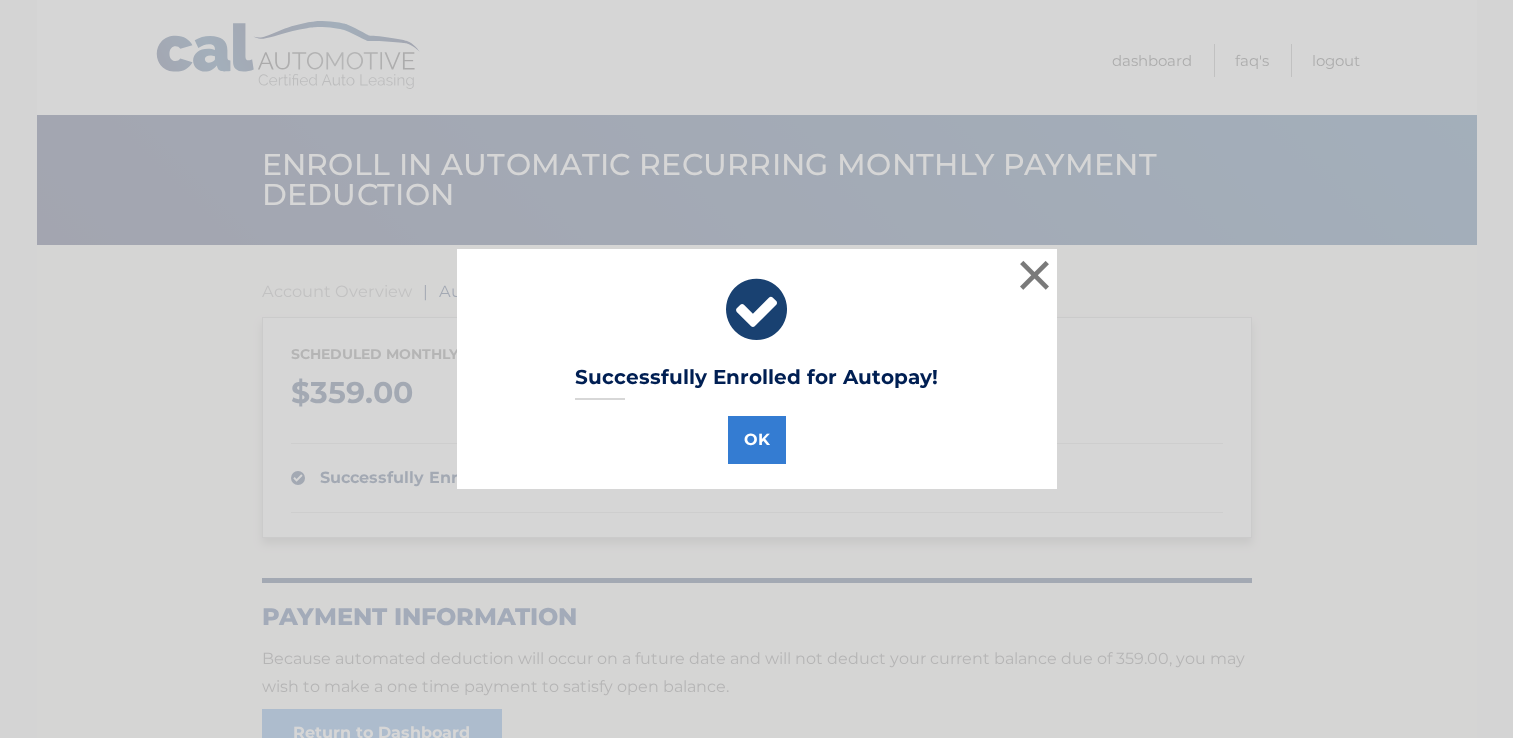 scroll, scrollTop: 0, scrollLeft: 0, axis: both 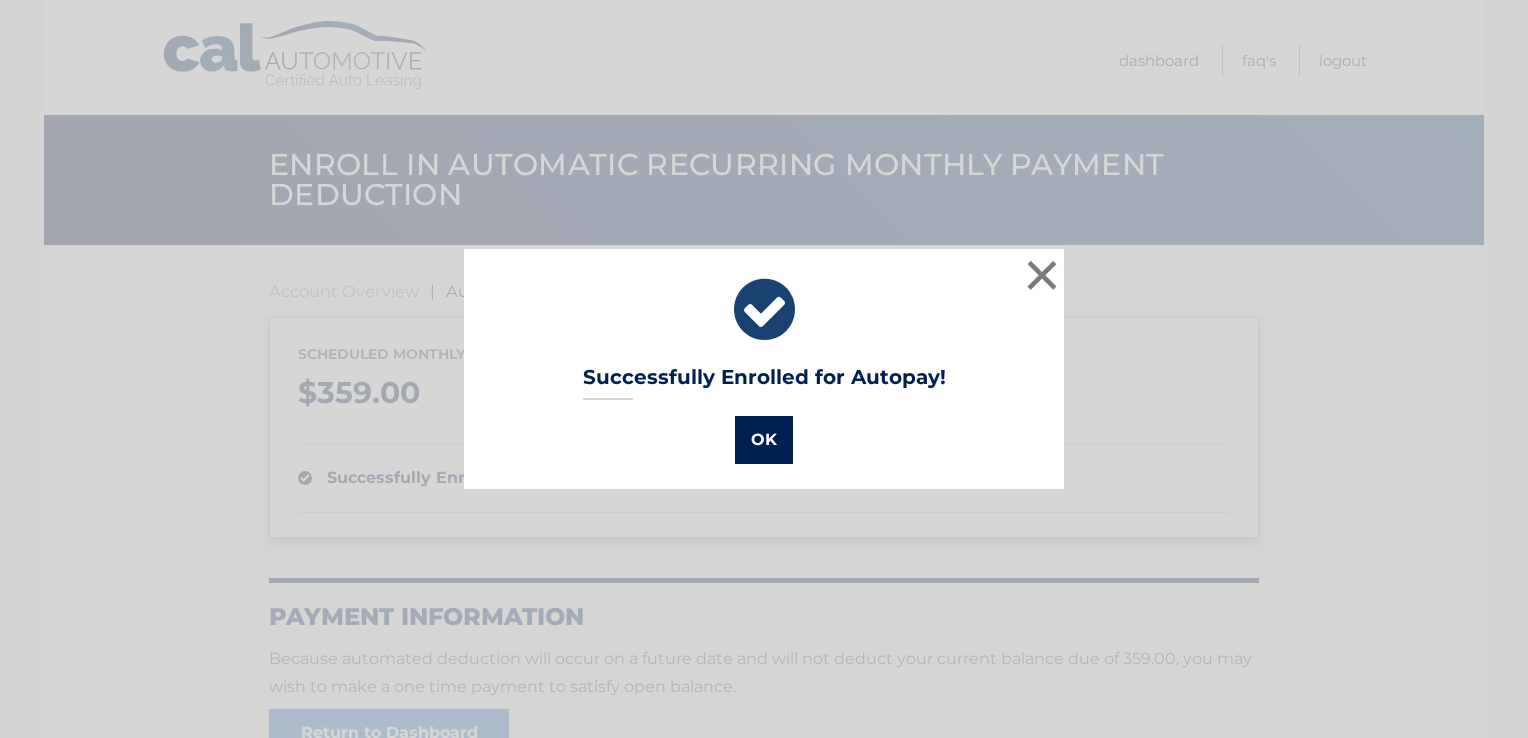 click on "OK" at bounding box center (764, 440) 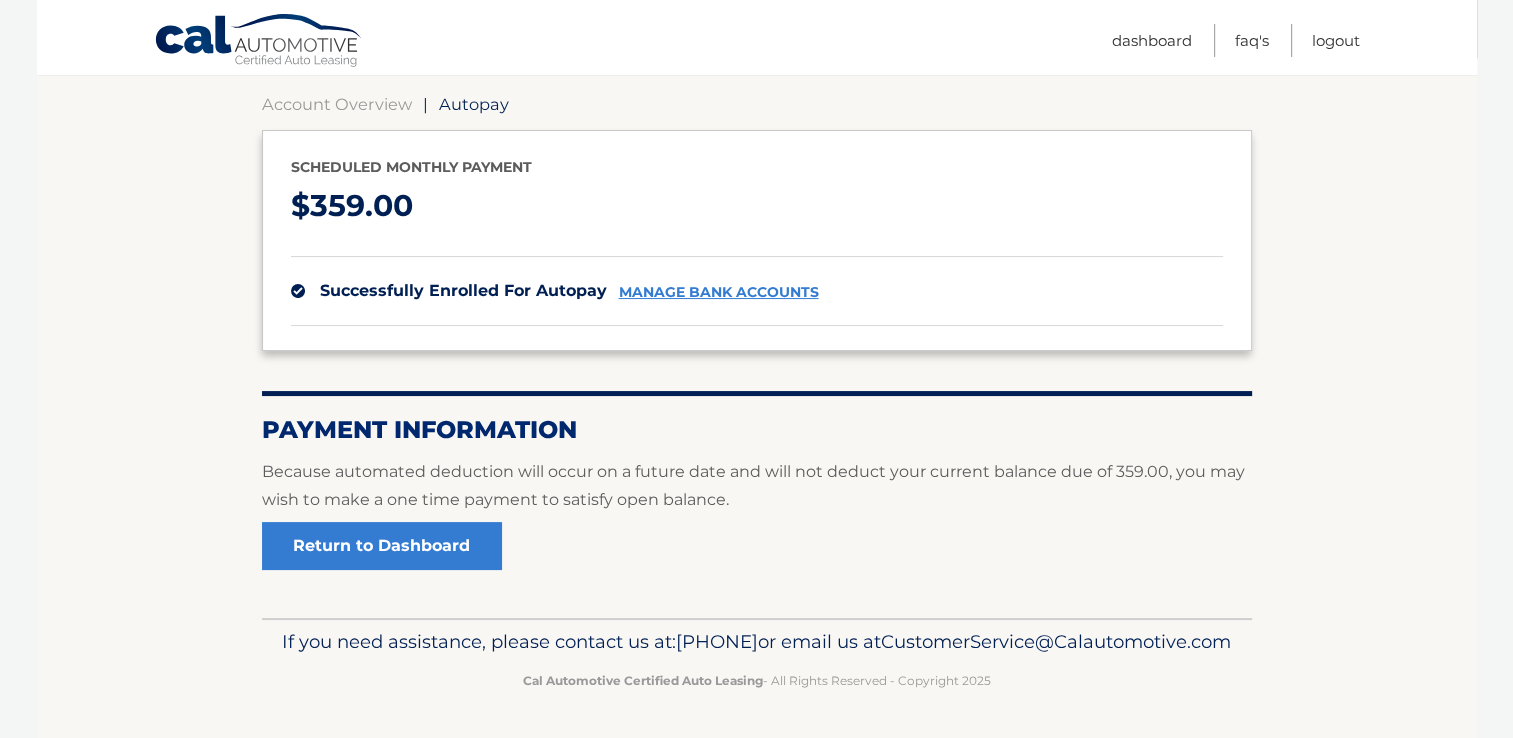 scroll, scrollTop: 212, scrollLeft: 0, axis: vertical 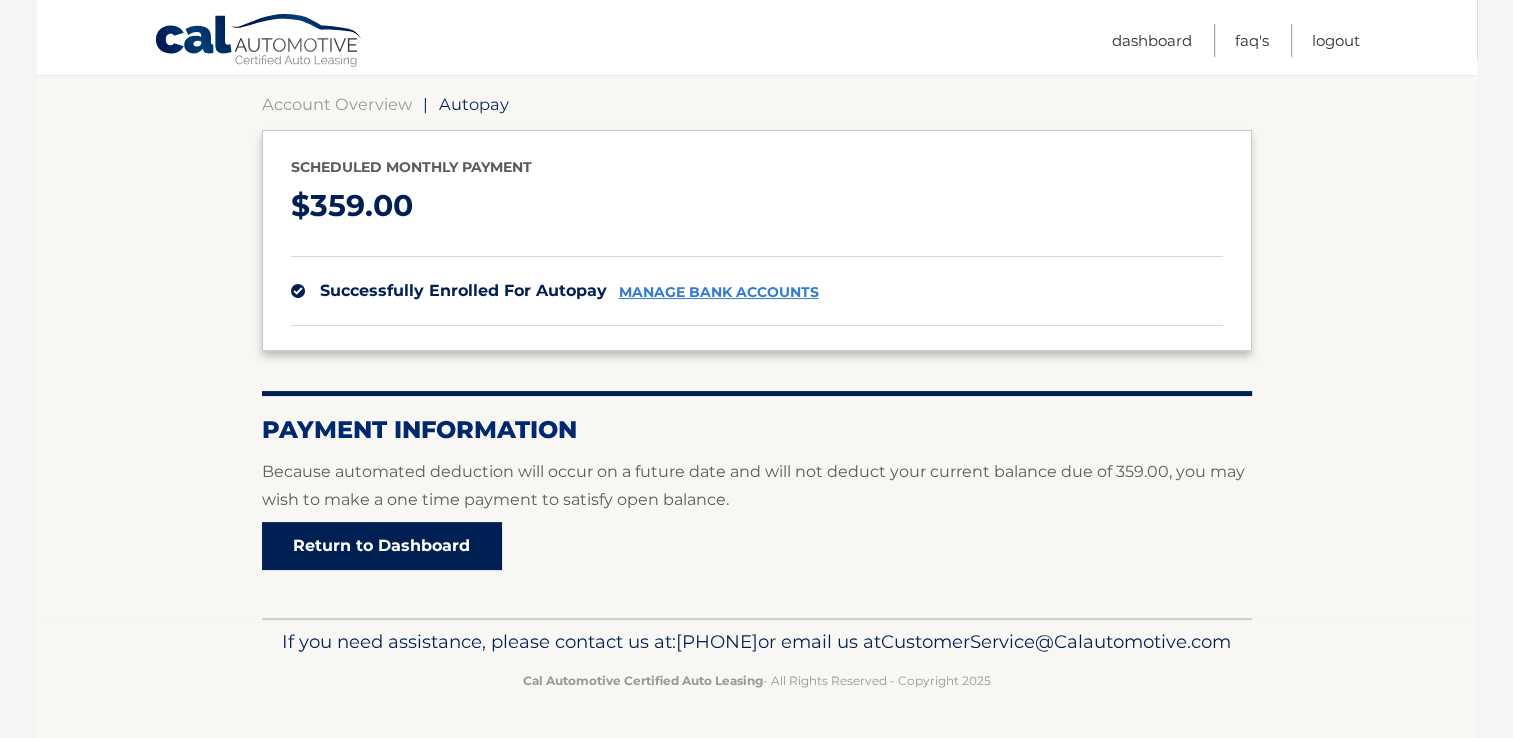 click on "Return to Dashboard" at bounding box center (382, 546) 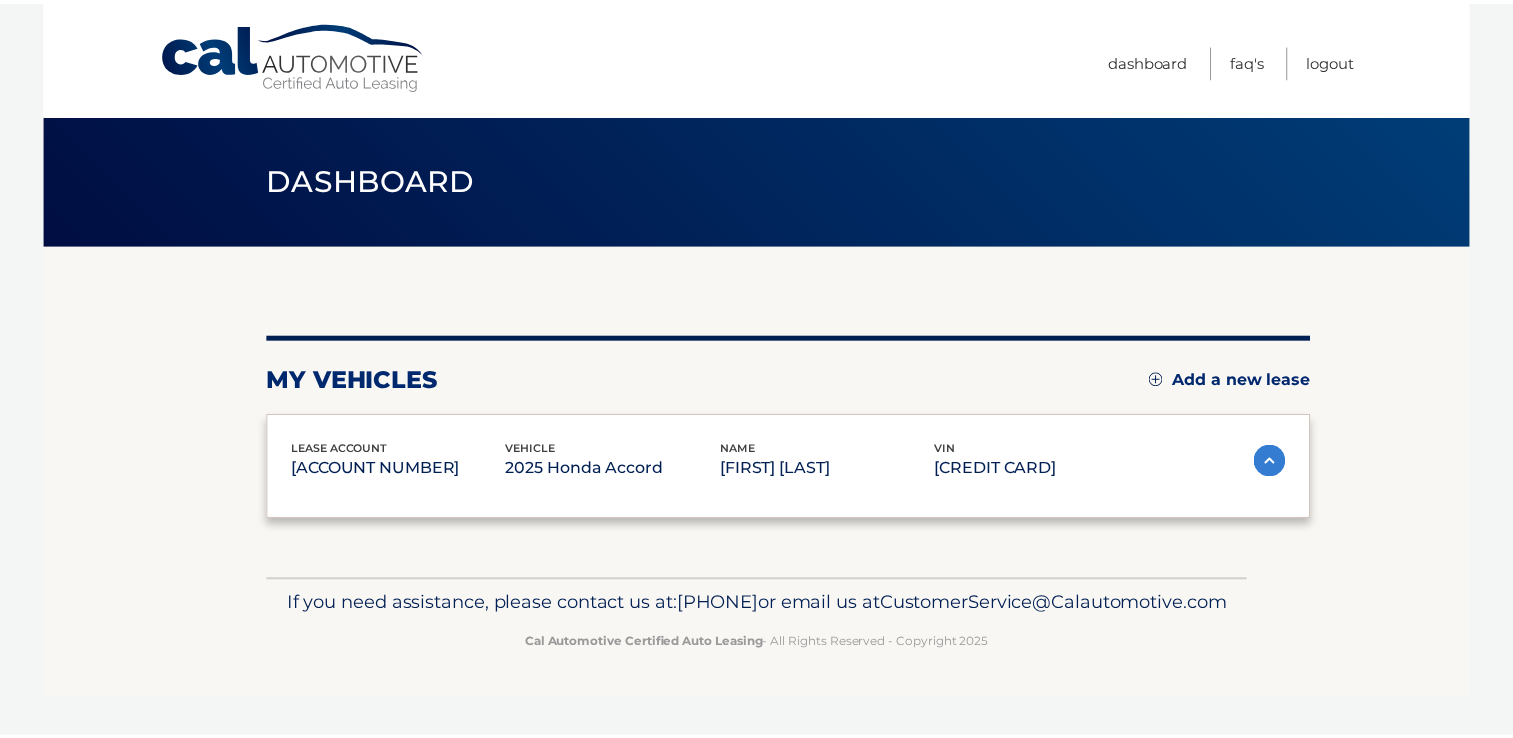 scroll, scrollTop: 0, scrollLeft: 0, axis: both 